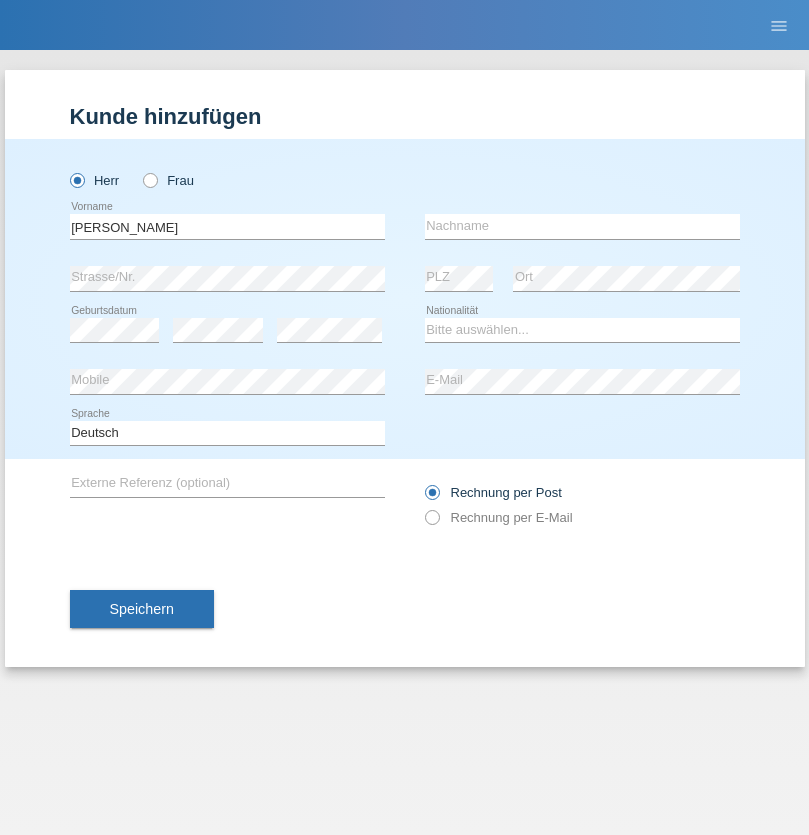 scroll, scrollTop: 0, scrollLeft: 0, axis: both 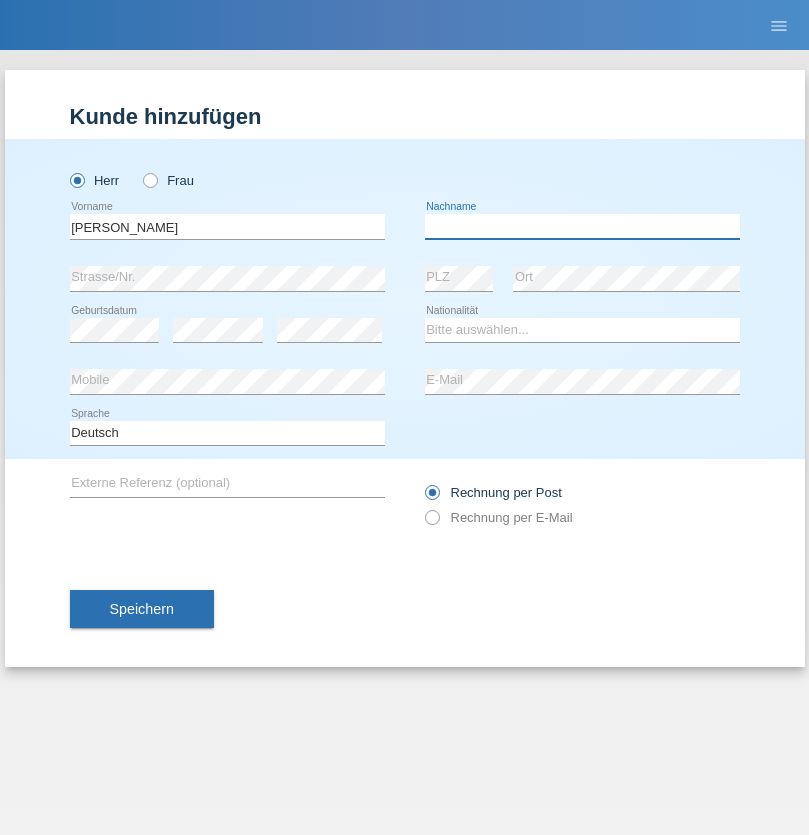 click at bounding box center (582, 226) 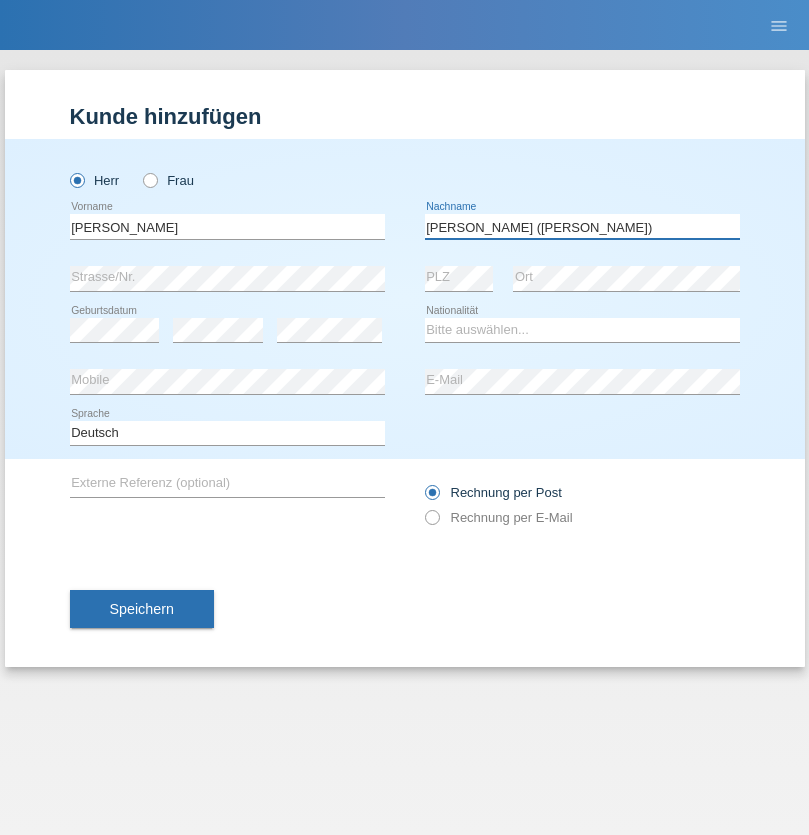 type on "[PERSON_NAME] ([PERSON_NAME])" 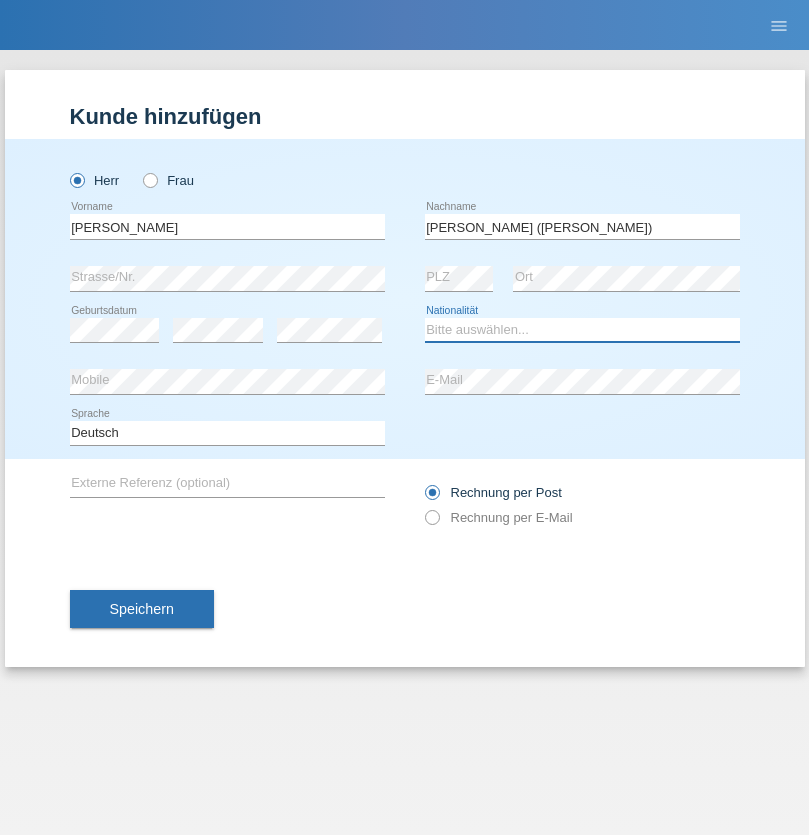 select on "BR" 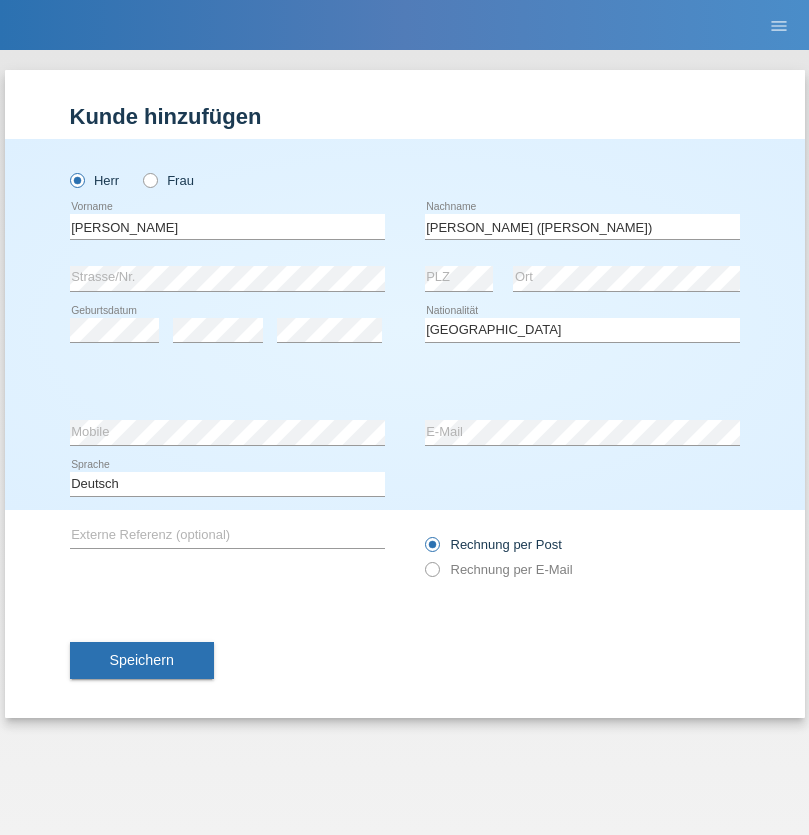 select on "C" 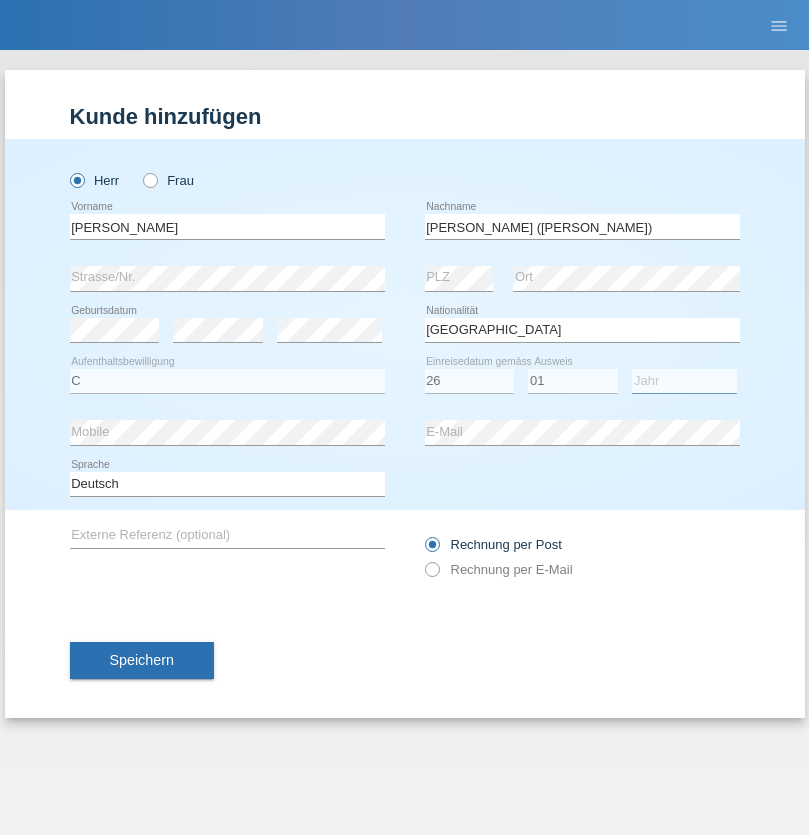 select on "2021" 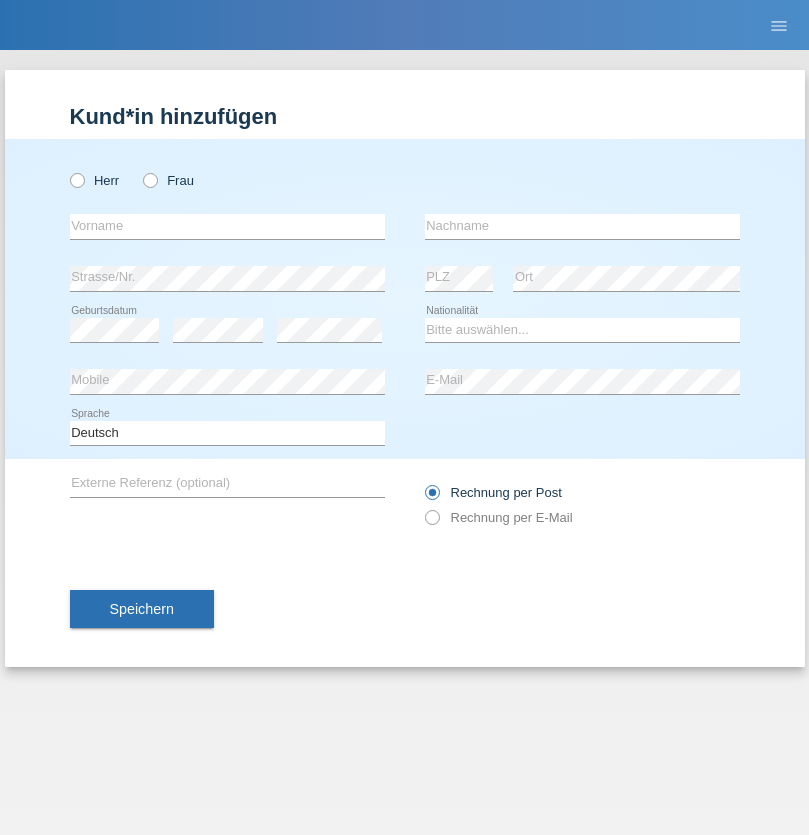 scroll, scrollTop: 0, scrollLeft: 0, axis: both 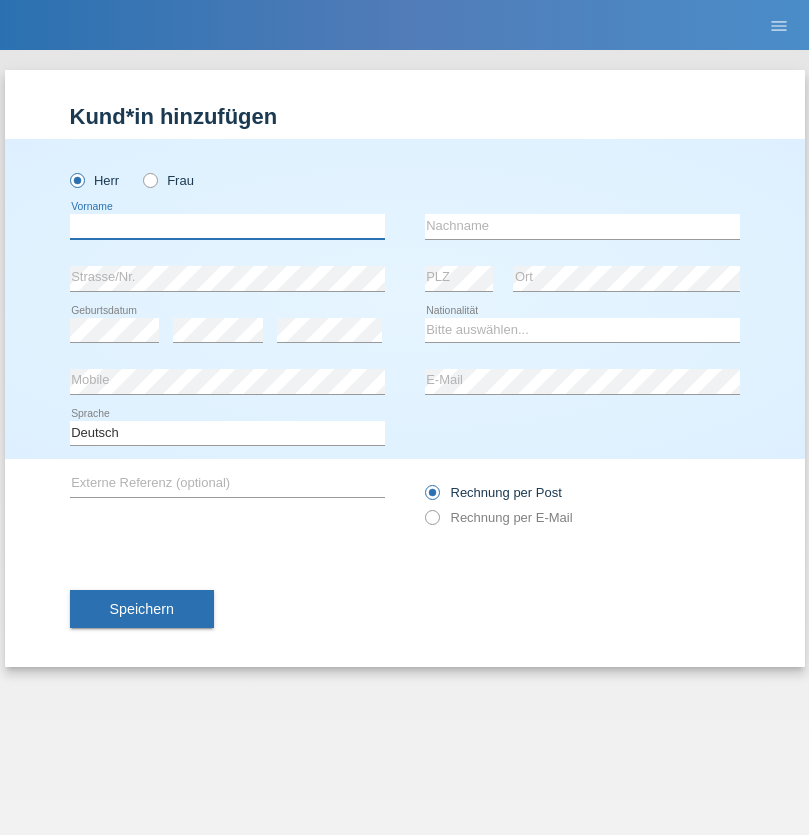 click at bounding box center (227, 226) 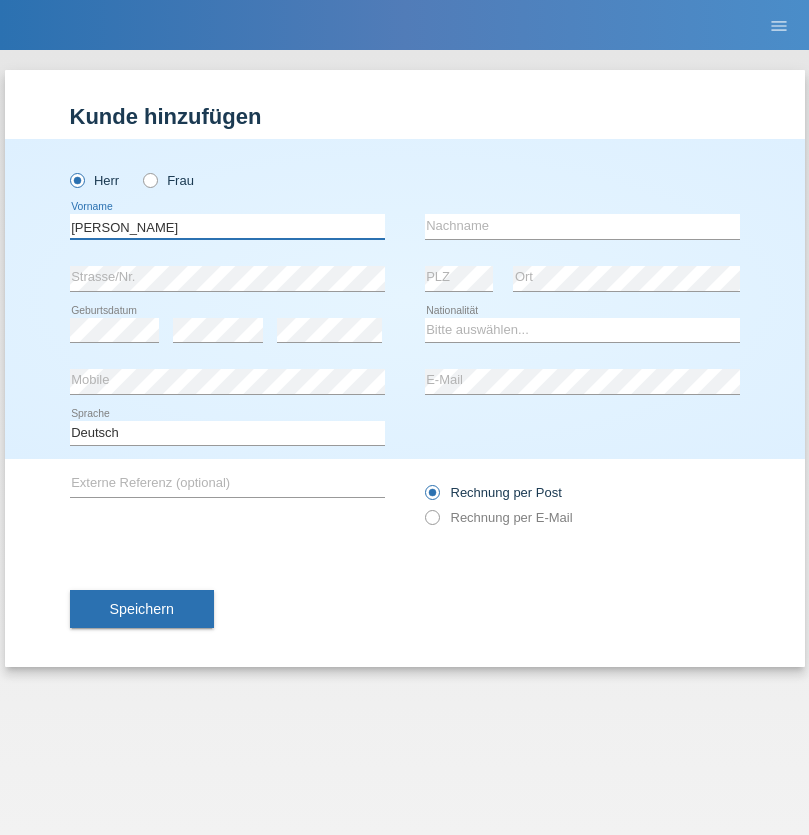 type on "Viktor" 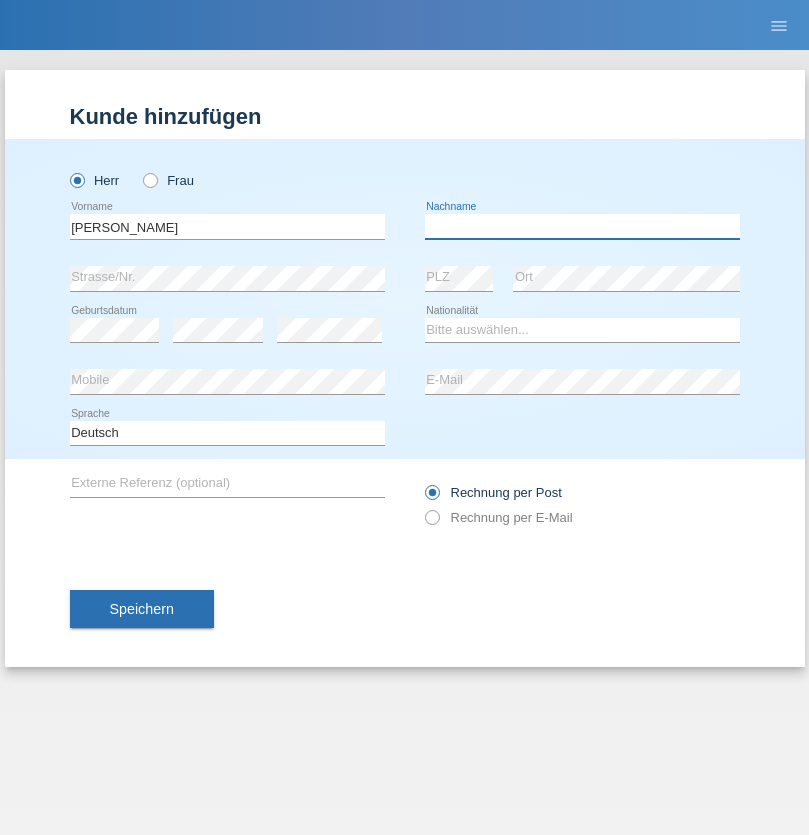 click at bounding box center (582, 226) 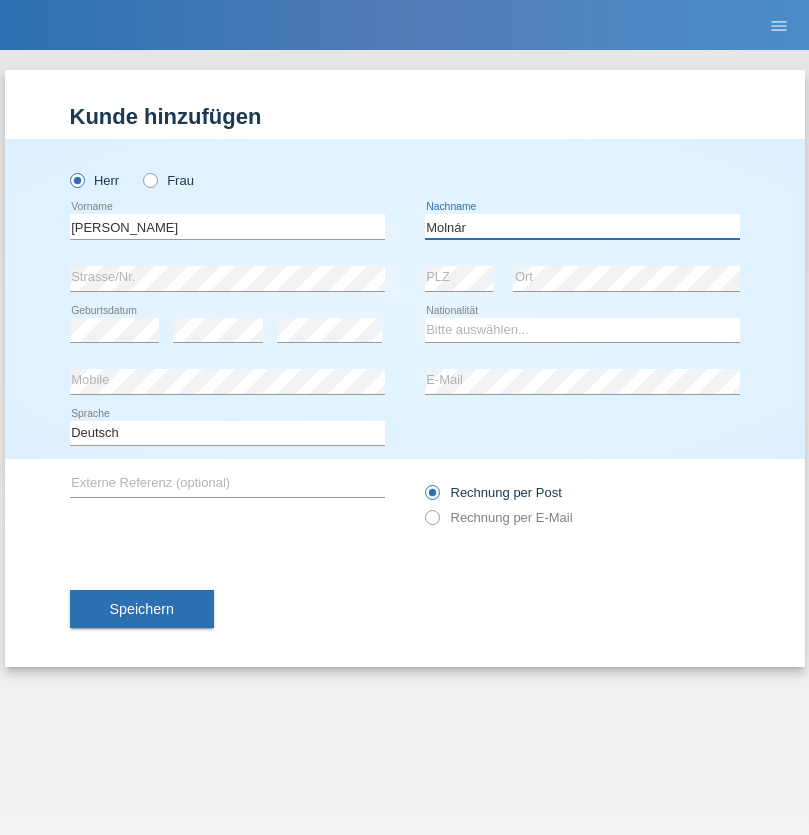 type on "Molnár" 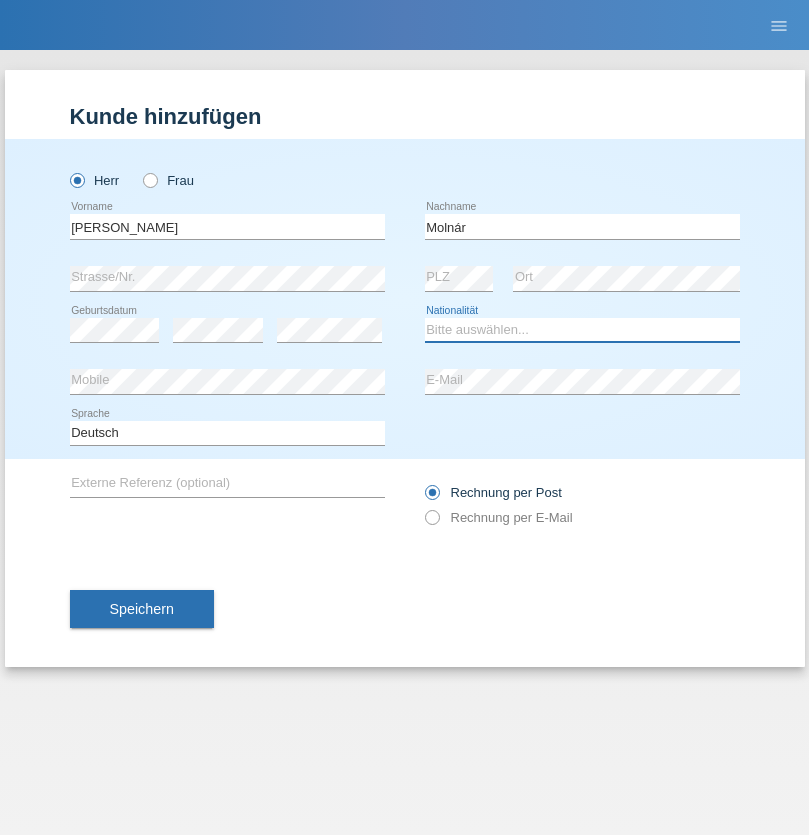 select on "HU" 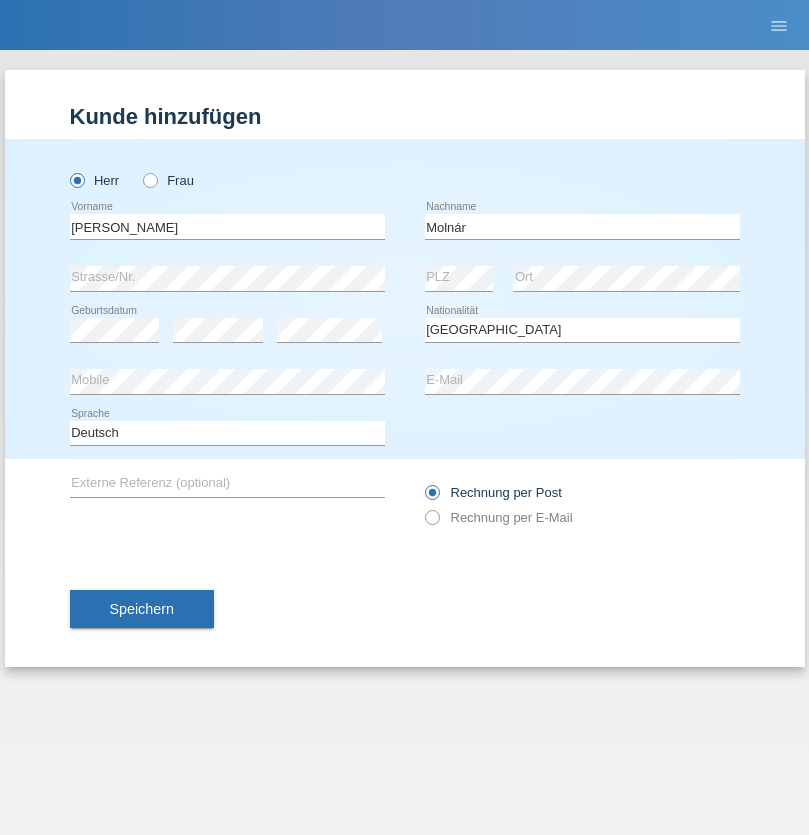 select on "C" 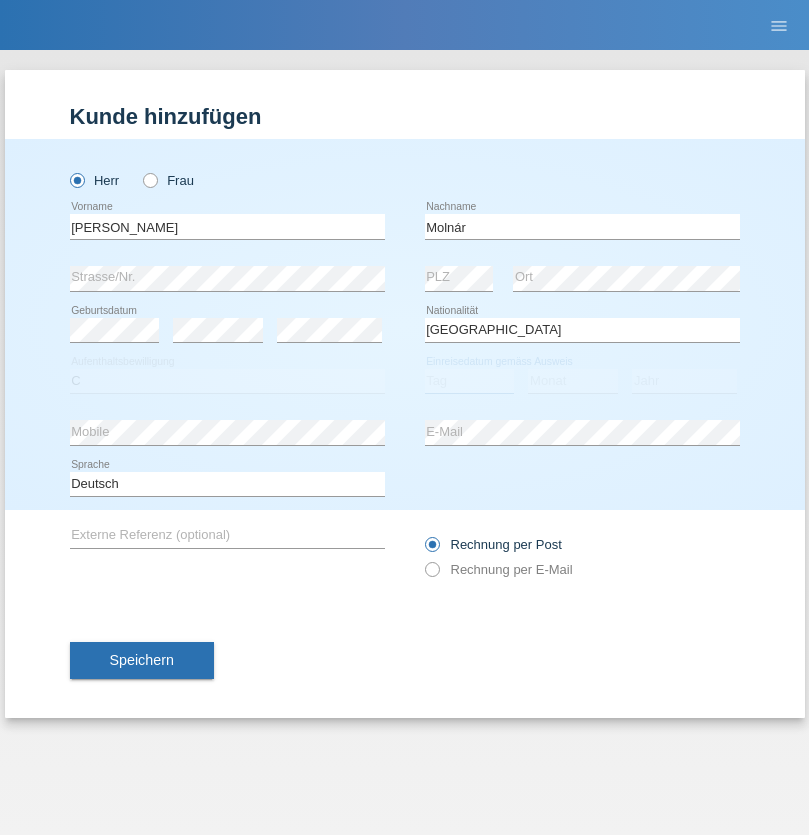 select on "14" 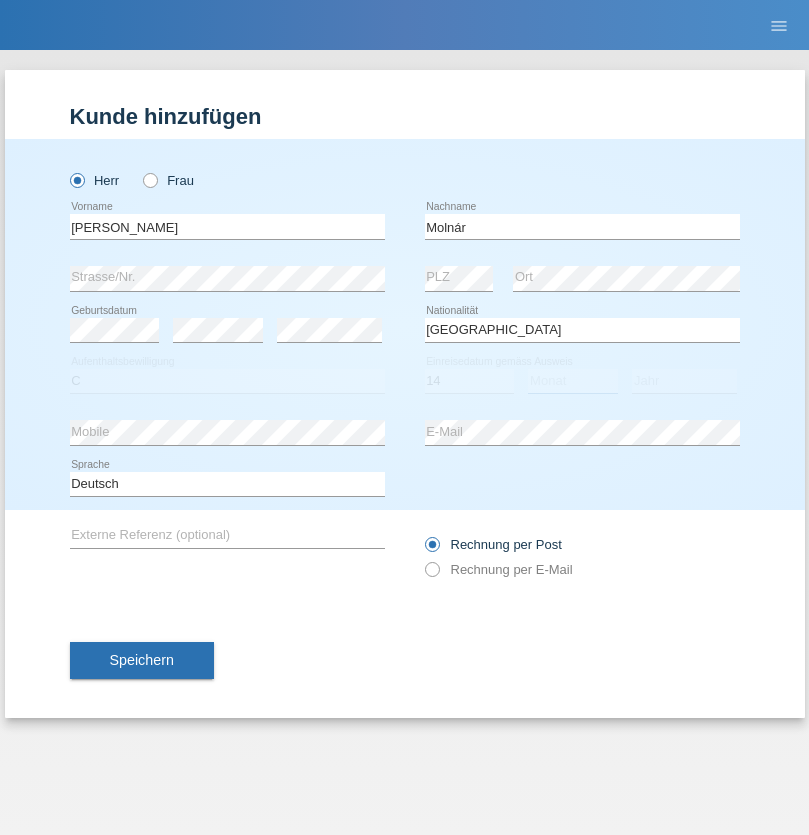 select on "03" 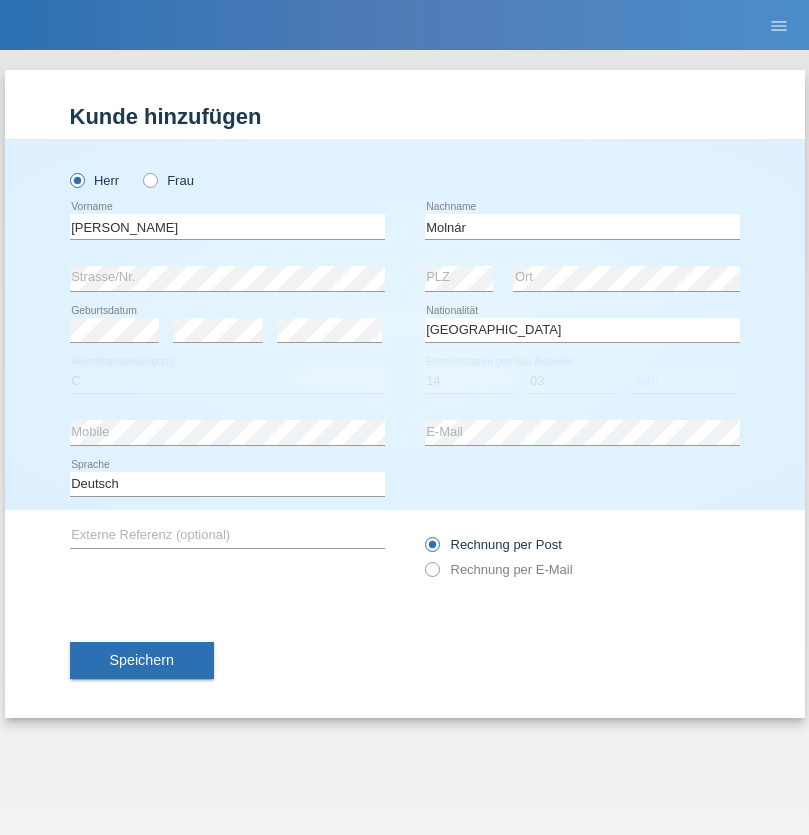 select on "2021" 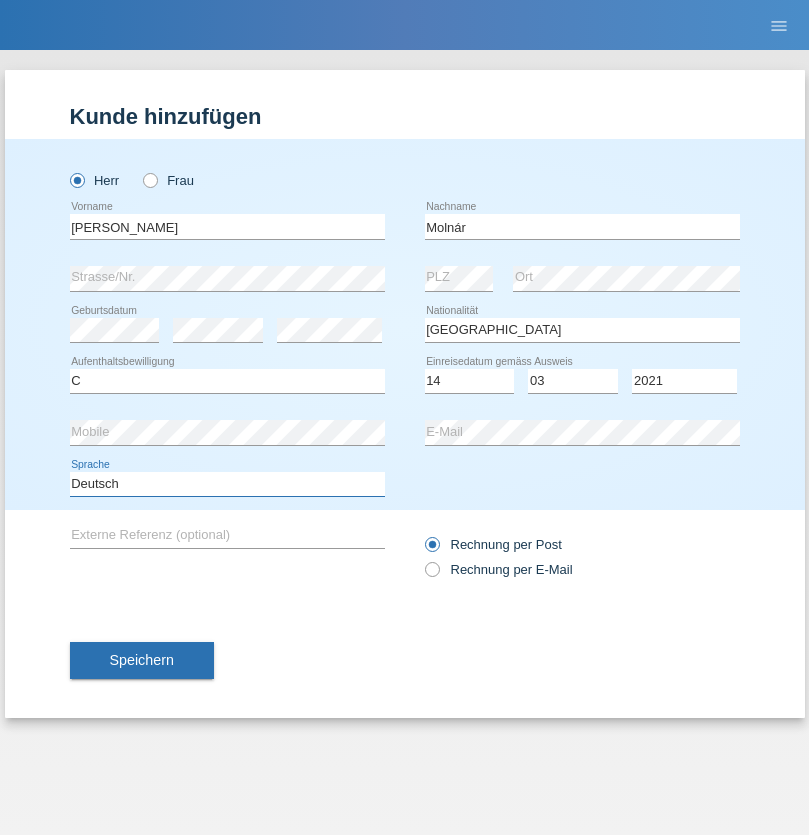 select on "en" 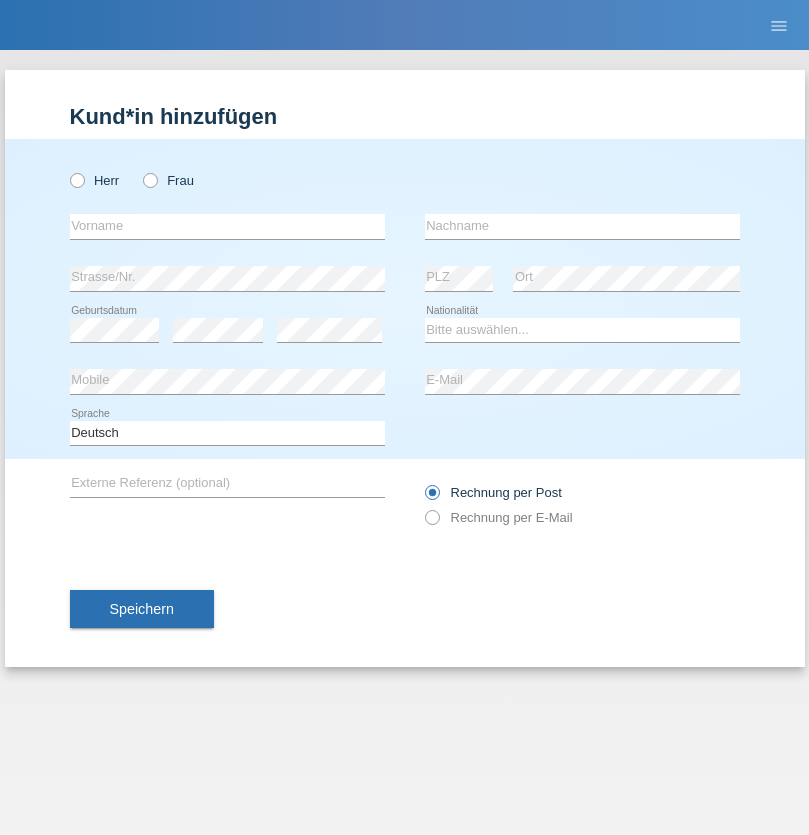 scroll, scrollTop: 0, scrollLeft: 0, axis: both 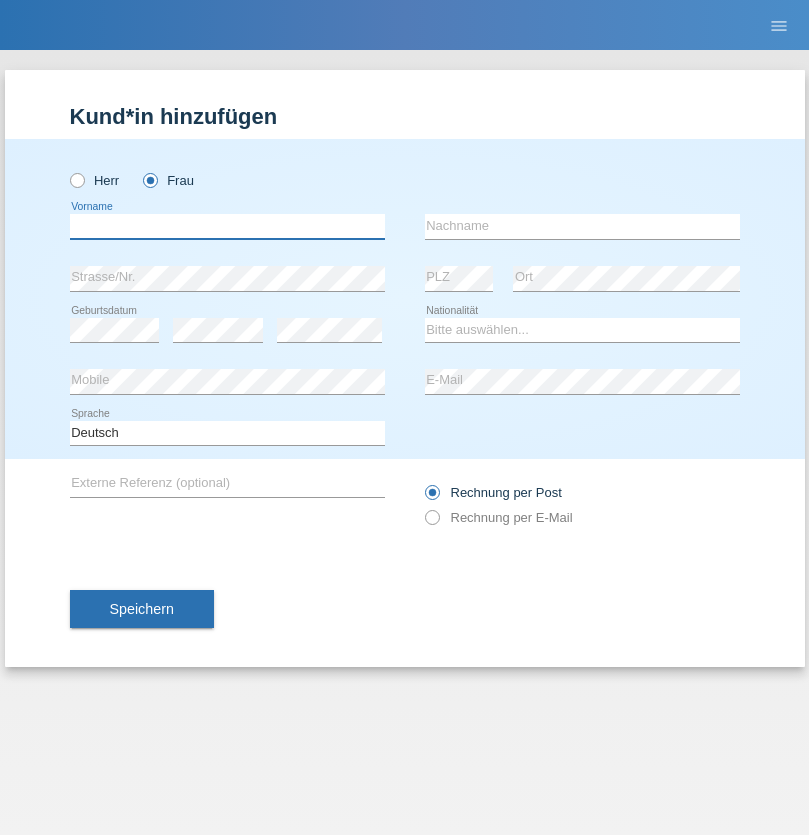click at bounding box center (227, 226) 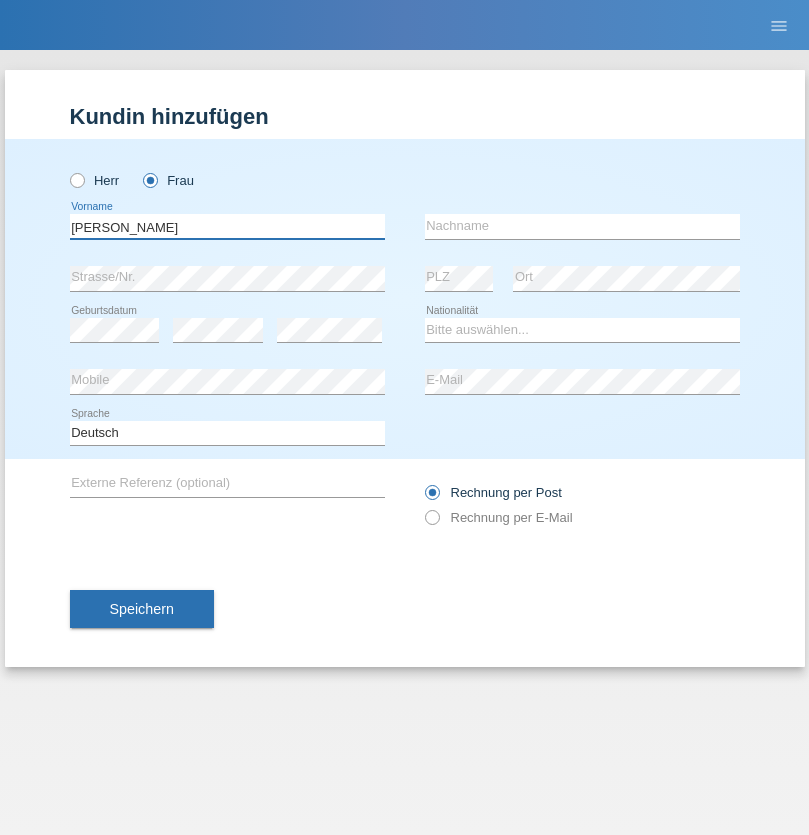 type on "[PERSON_NAME]" 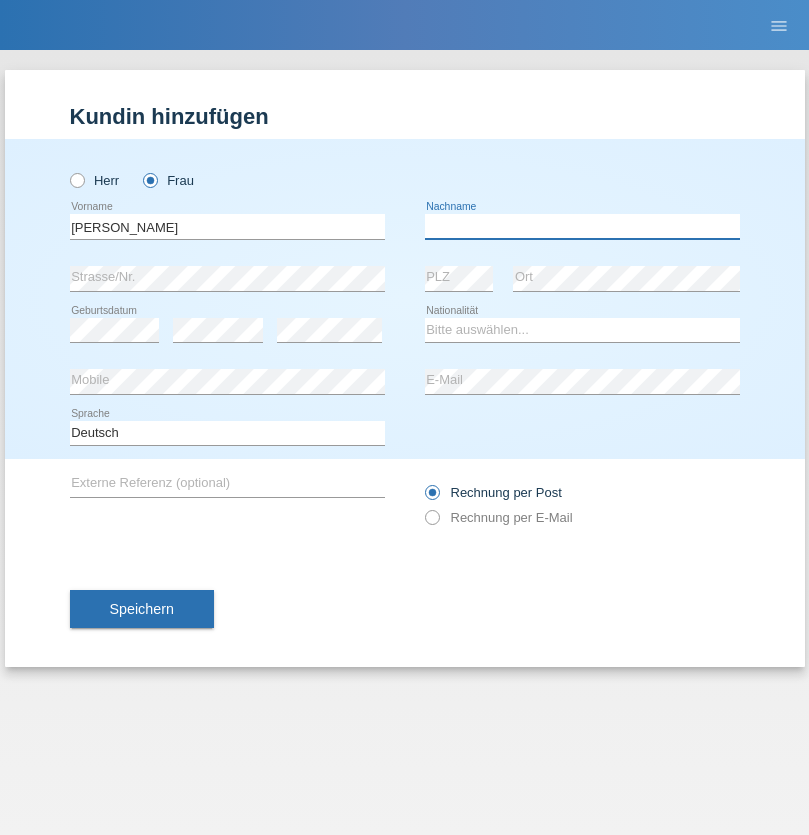 click at bounding box center (582, 226) 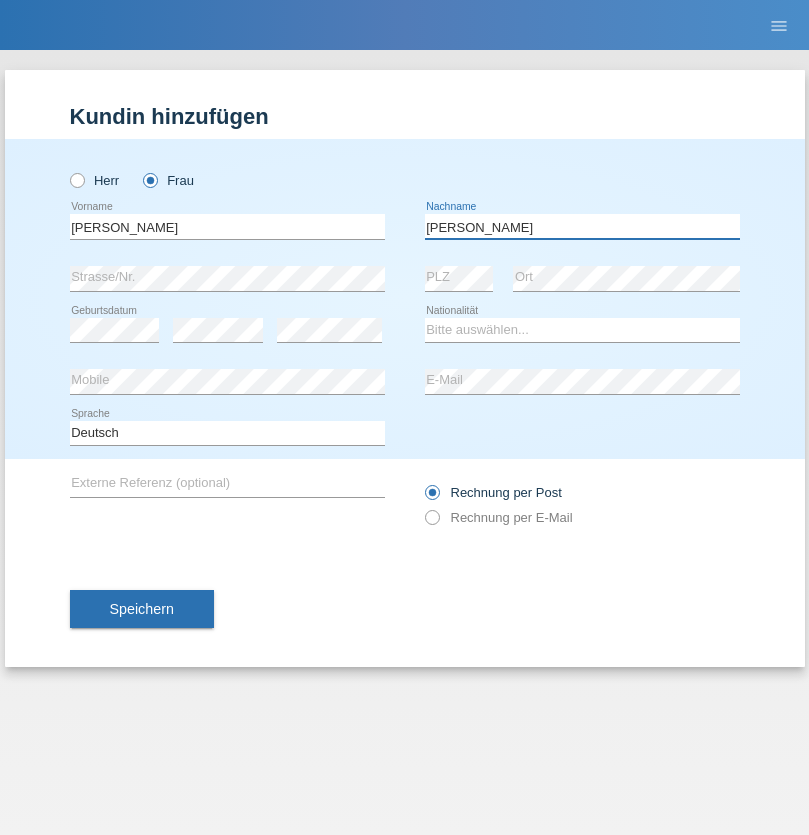 type on "Begic" 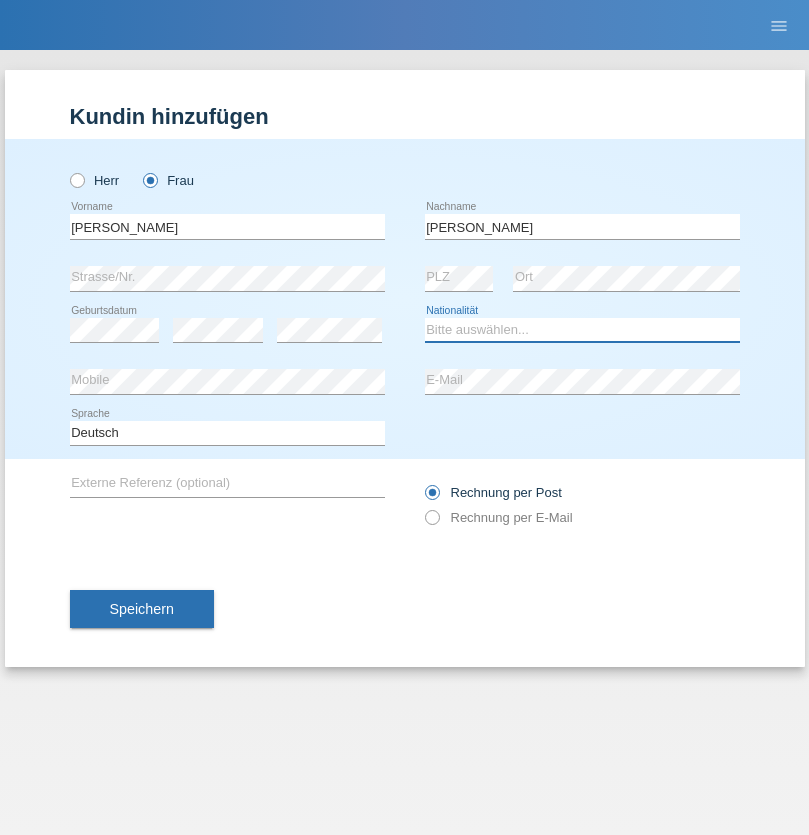 select on "CH" 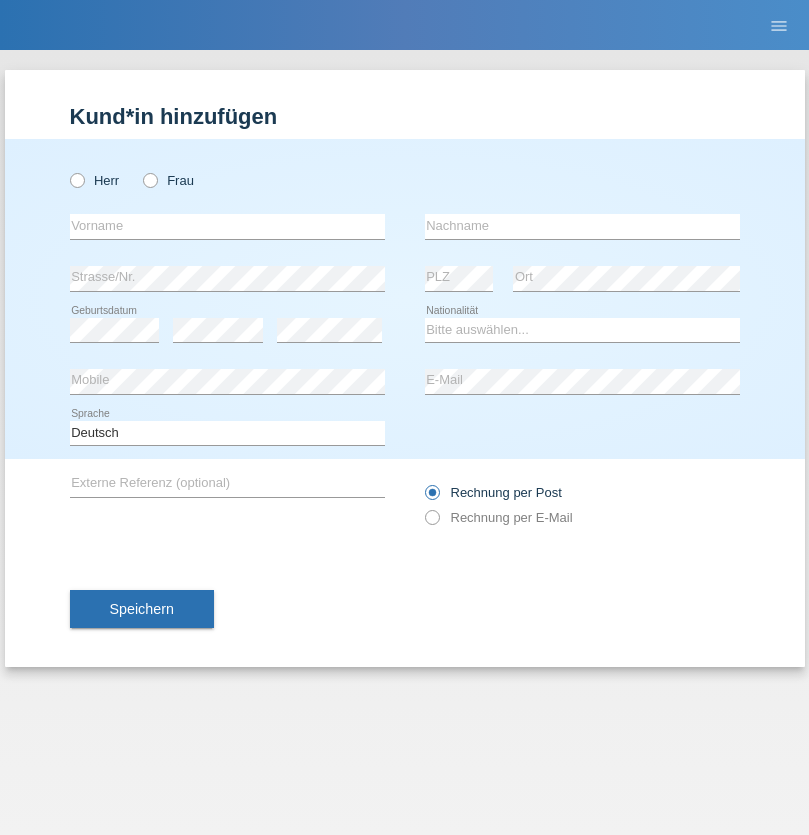scroll, scrollTop: 0, scrollLeft: 0, axis: both 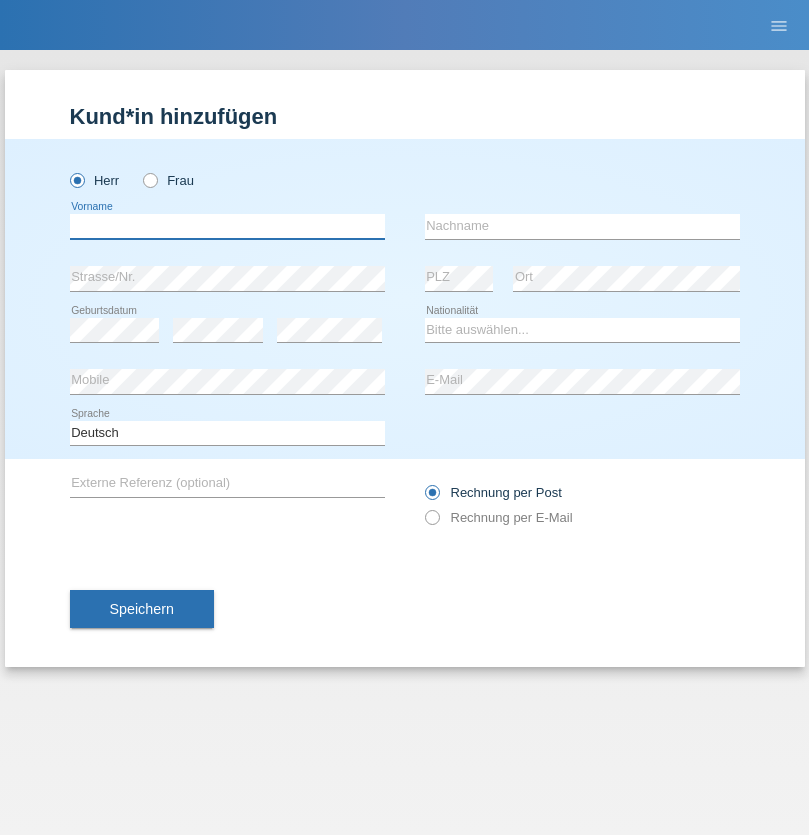 click at bounding box center (227, 226) 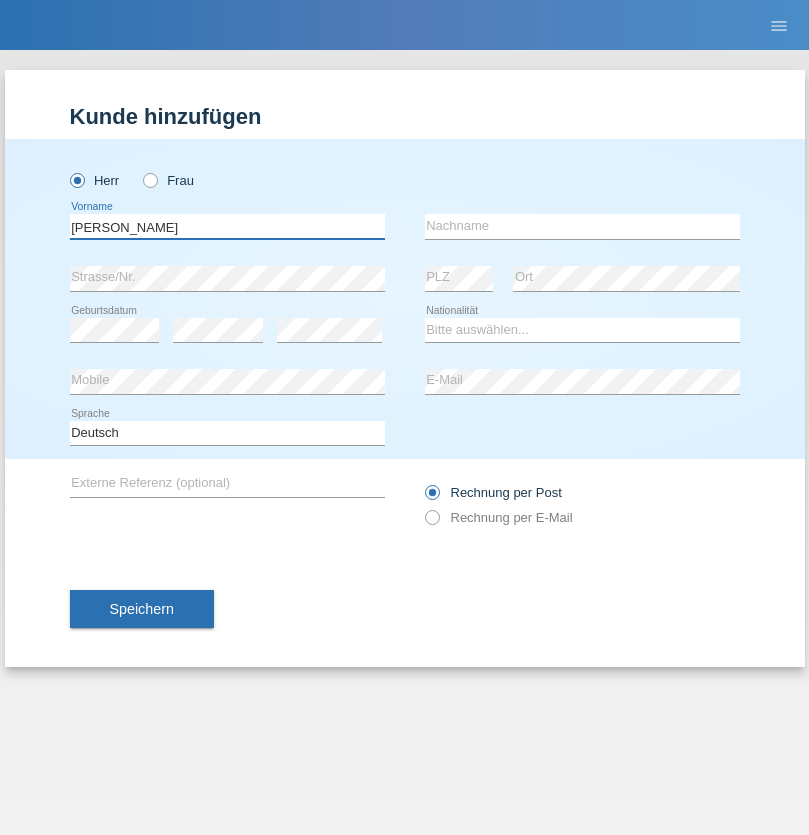 type on "Pereira de oliveira" 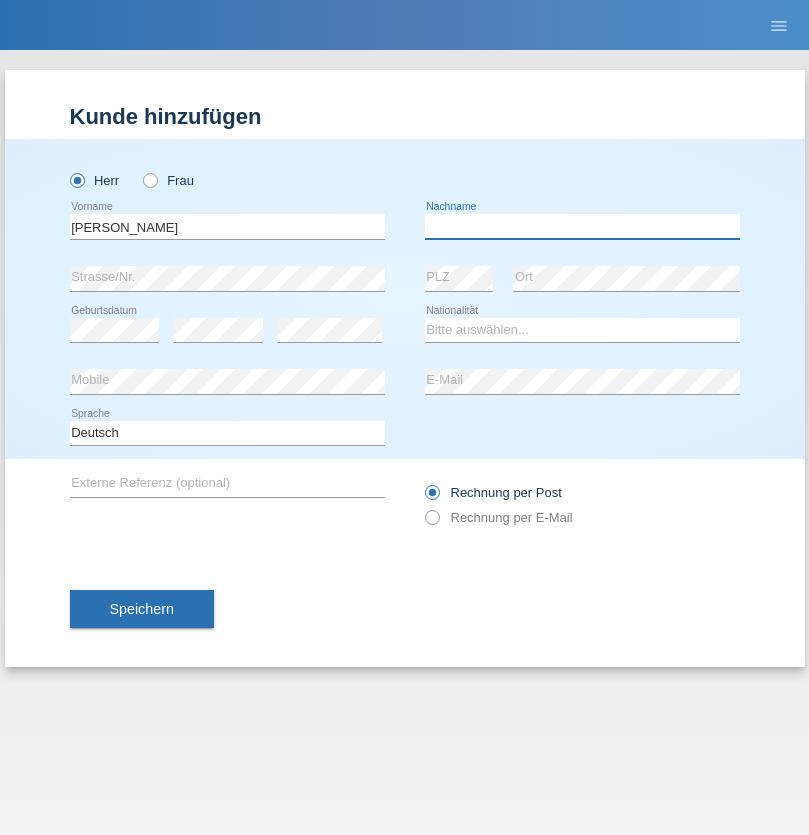 click at bounding box center (582, 226) 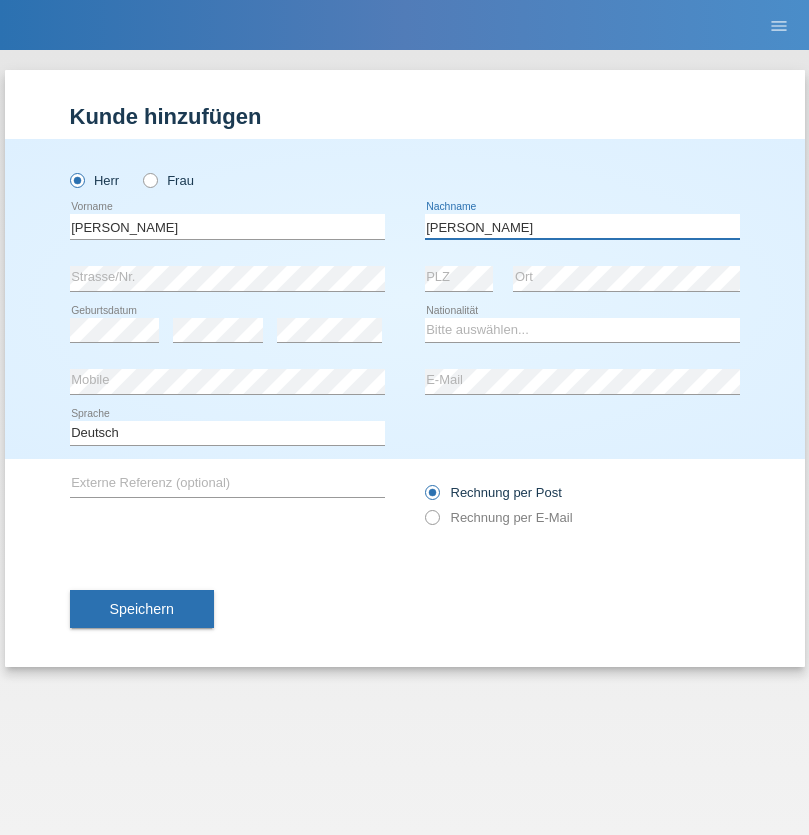 type on "Luis jose" 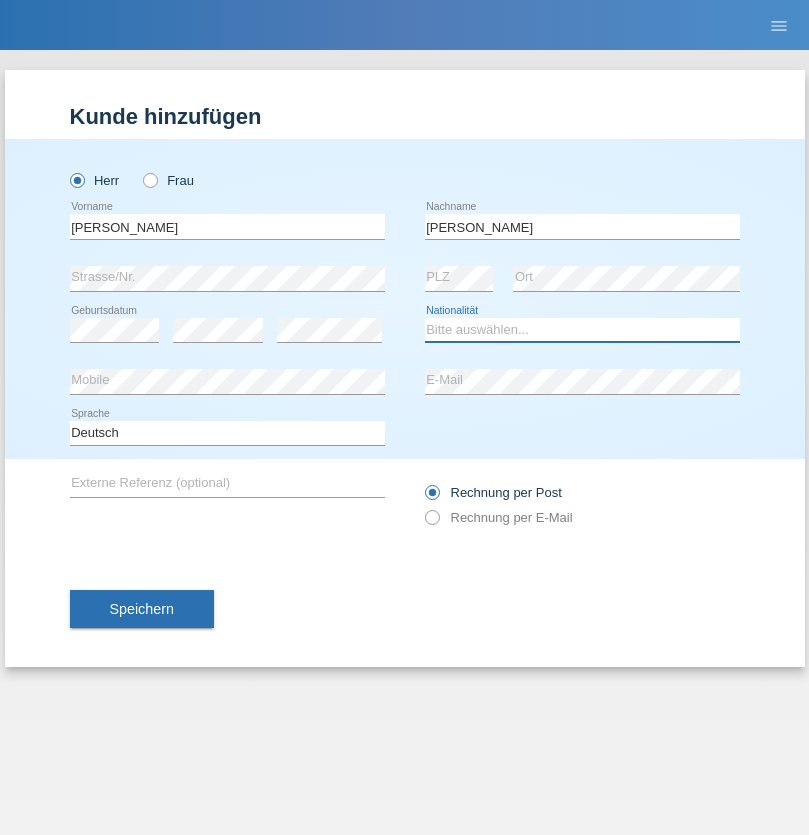 select on "CH" 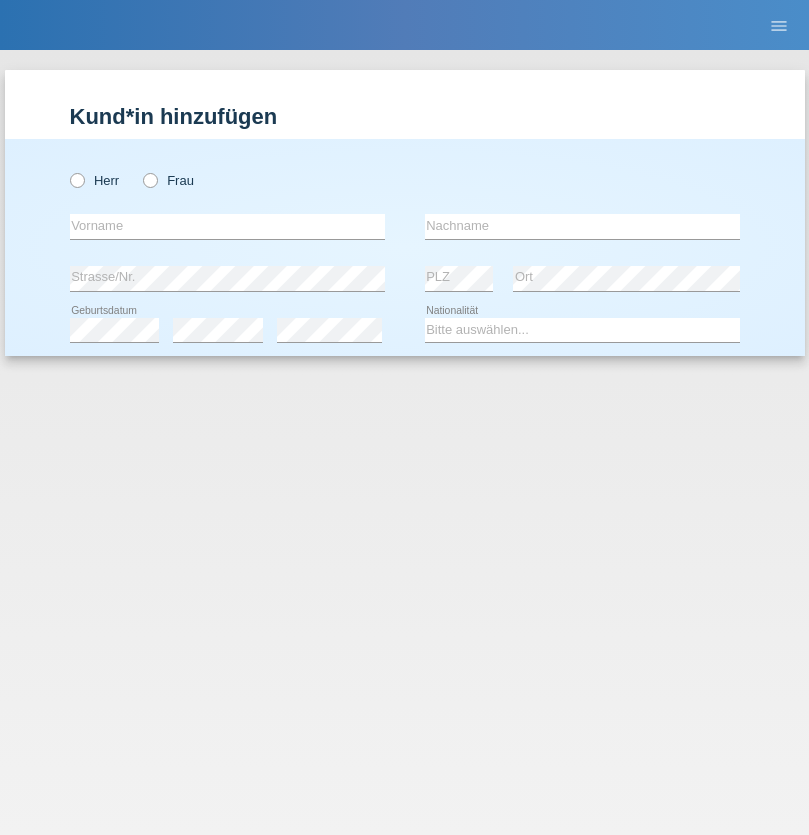 scroll, scrollTop: 0, scrollLeft: 0, axis: both 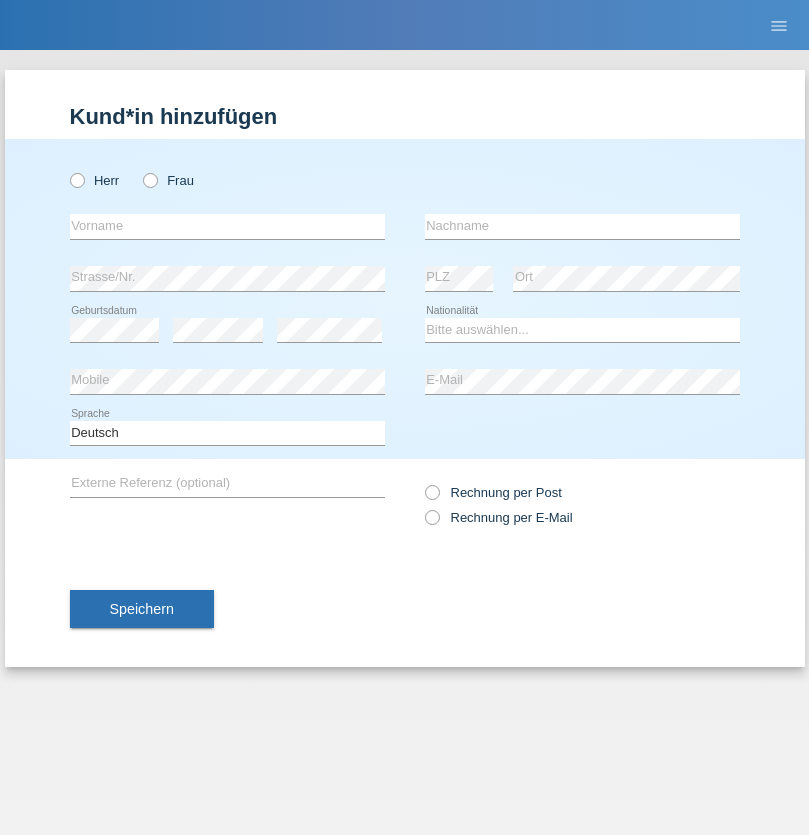 radio on "true" 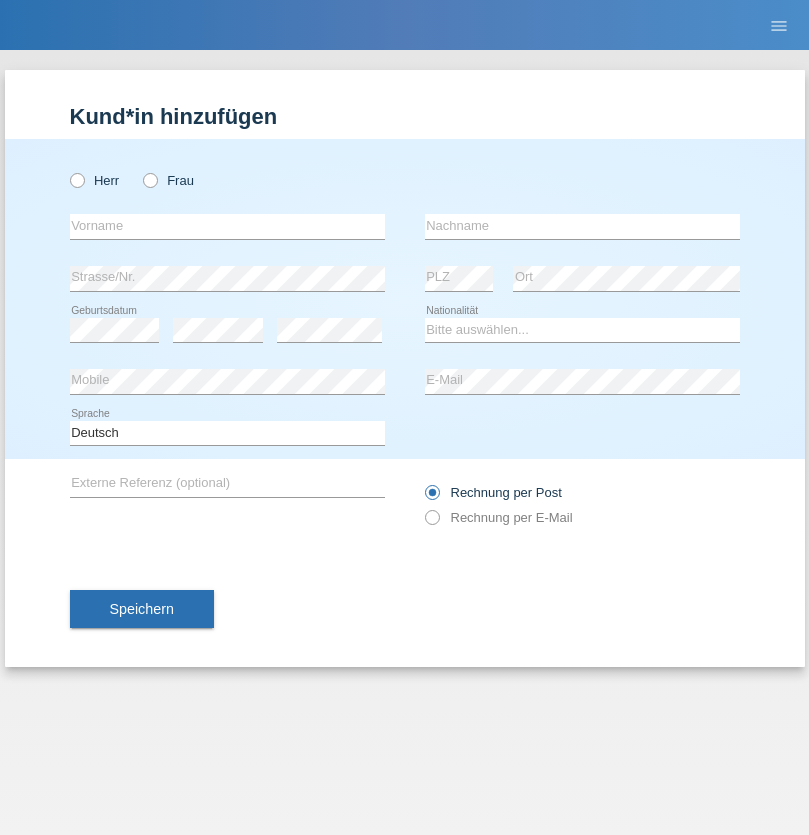 radio on "true" 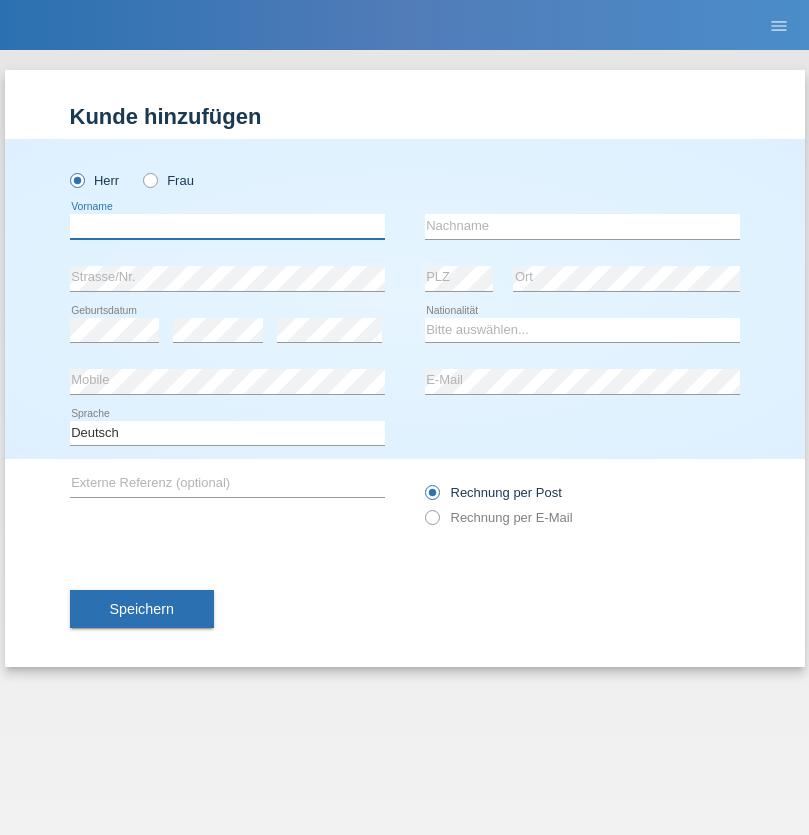 click at bounding box center [227, 226] 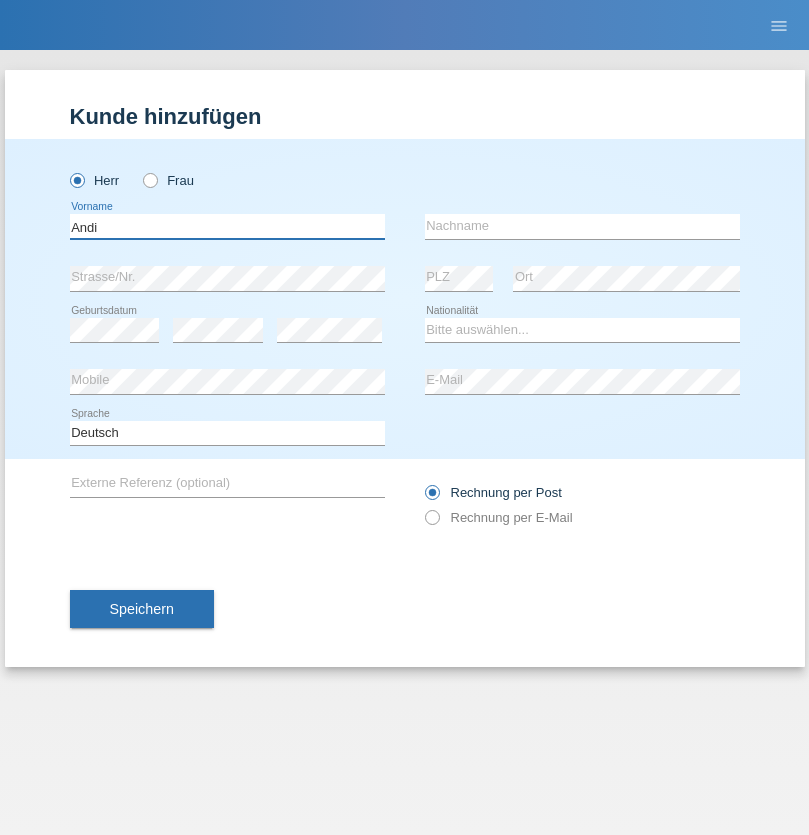 type on "Andi" 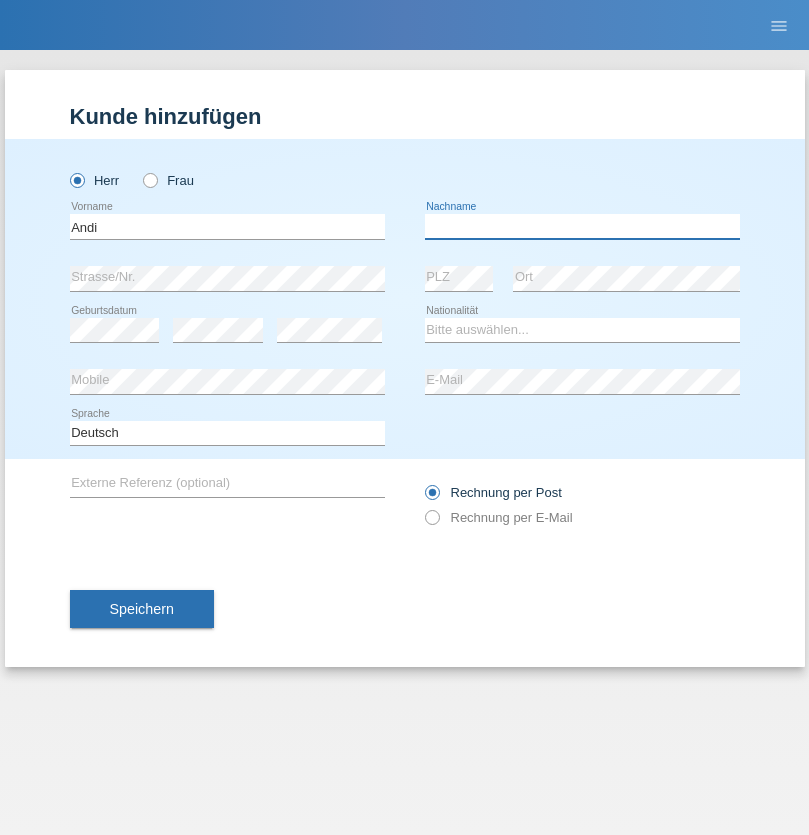 click at bounding box center [582, 226] 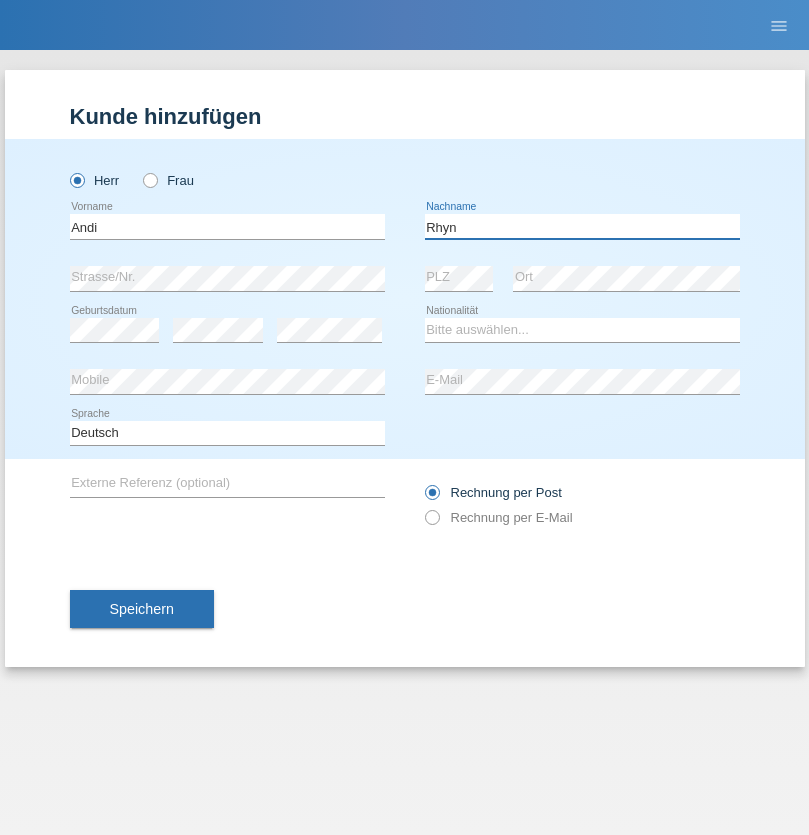 type on "Rhyn" 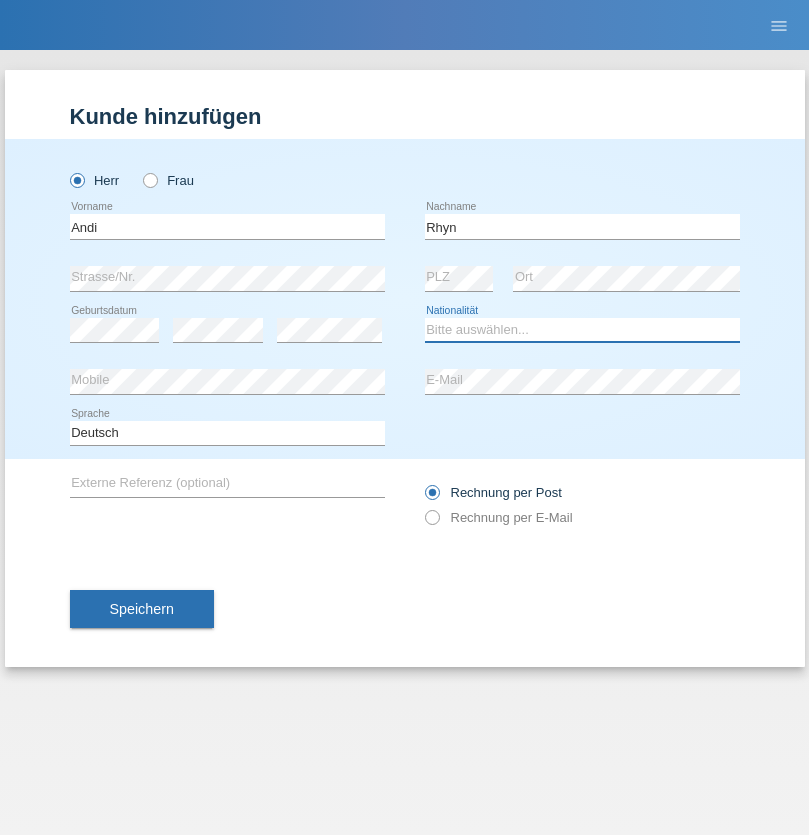select on "CH" 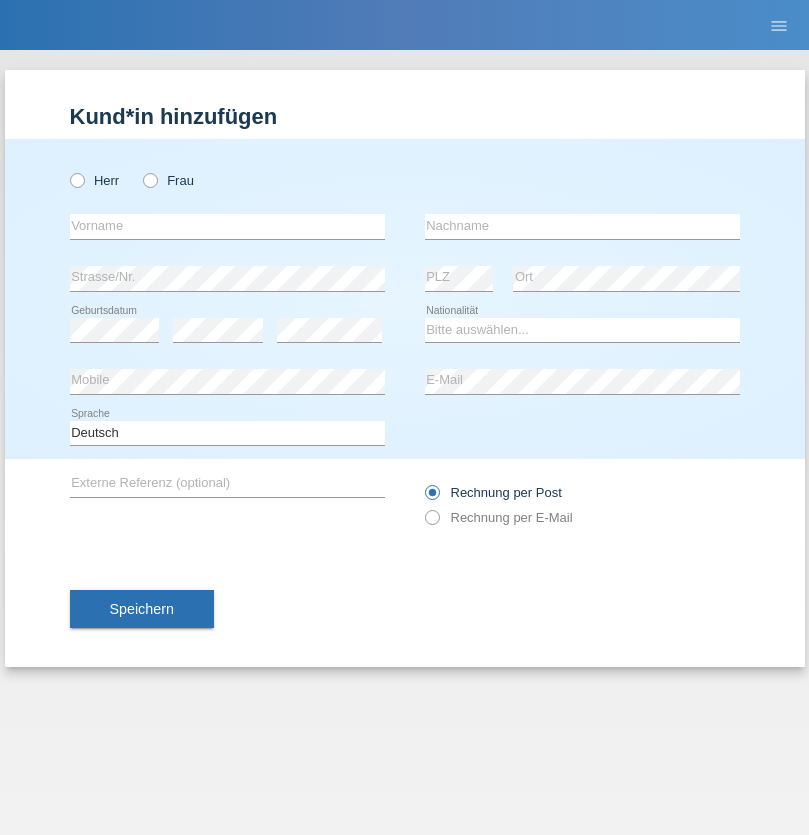 scroll, scrollTop: 0, scrollLeft: 0, axis: both 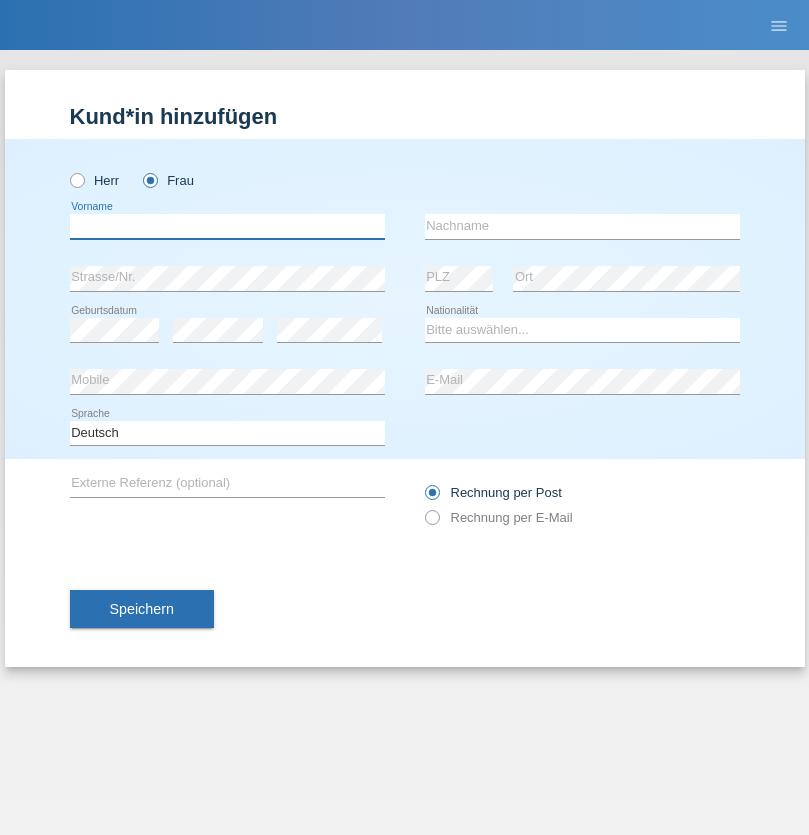 click at bounding box center [227, 226] 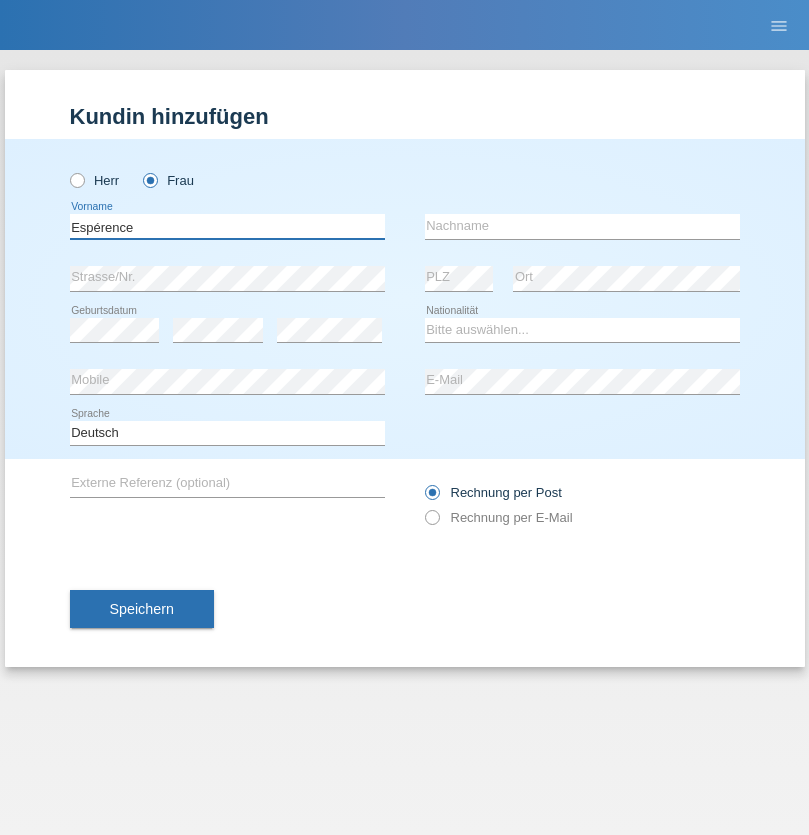 type on "Espérence" 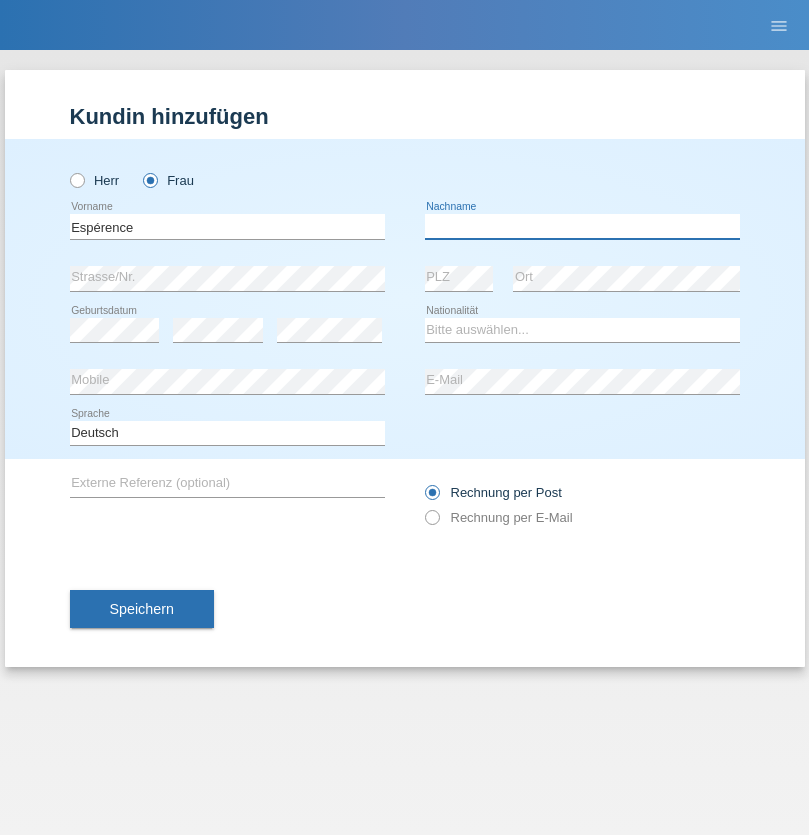 click at bounding box center [582, 226] 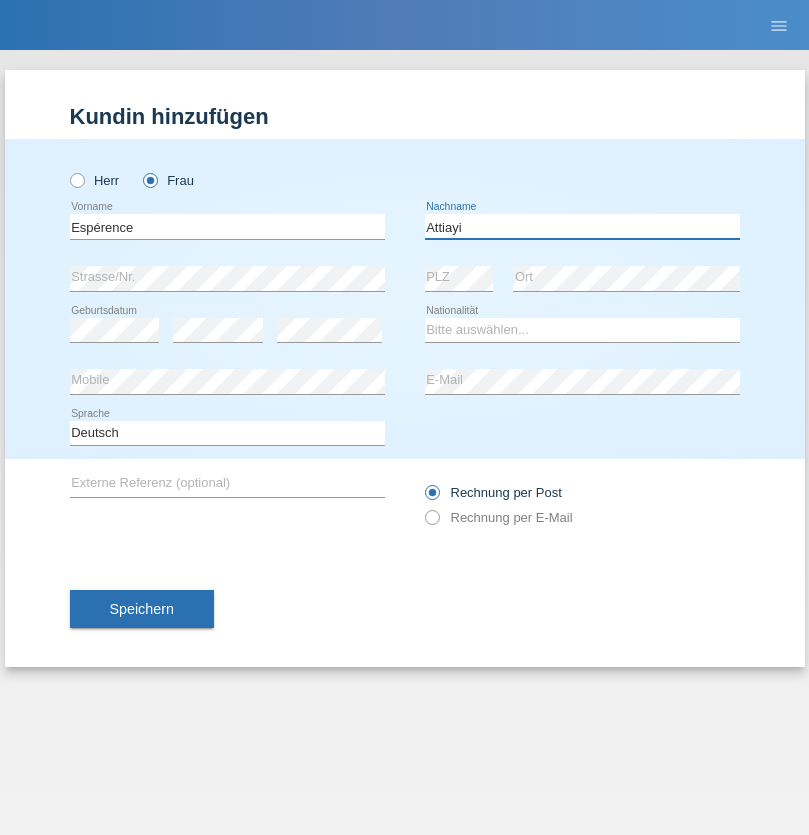 type on "Attiayi" 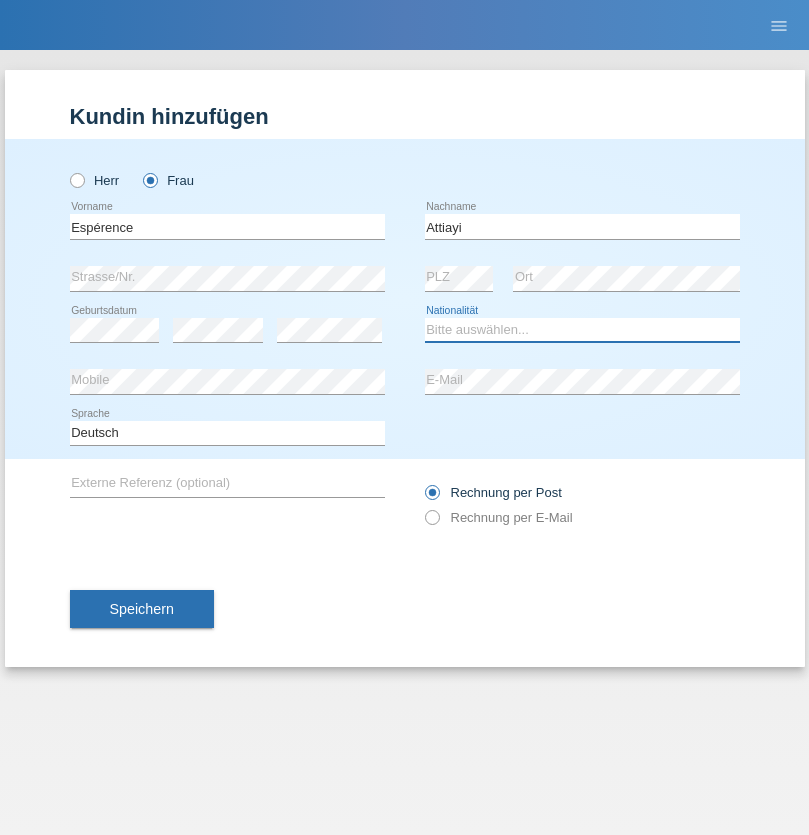 select on "CH" 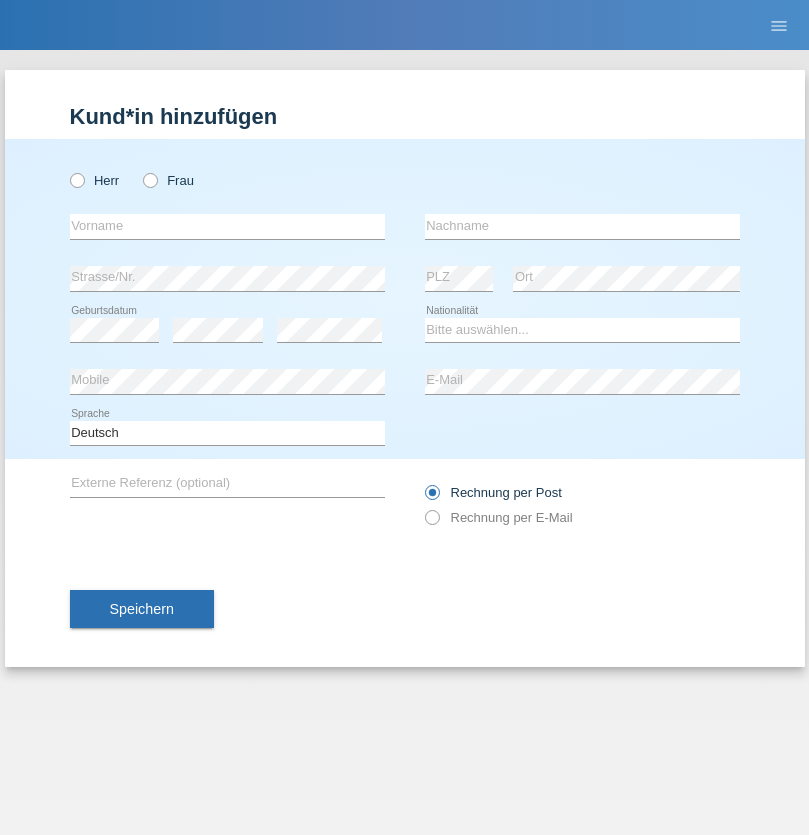 scroll, scrollTop: 0, scrollLeft: 0, axis: both 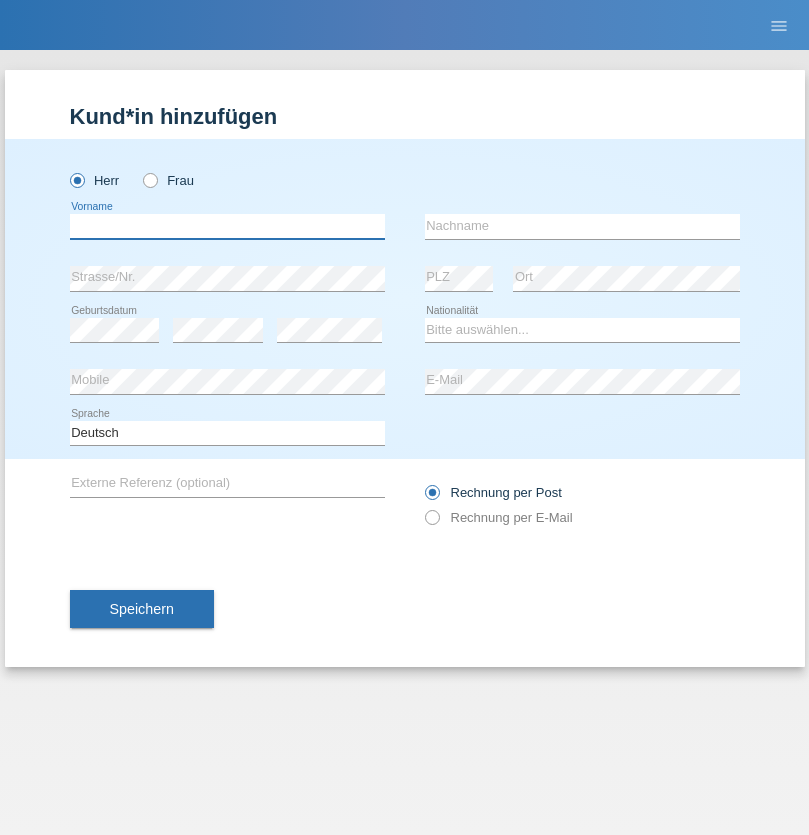 click at bounding box center (227, 226) 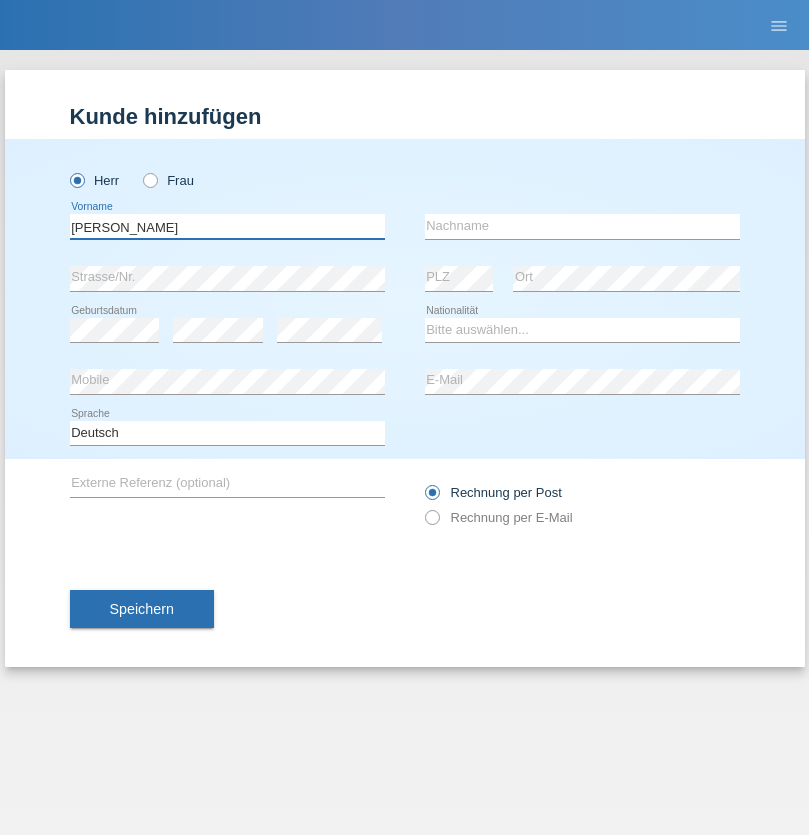 type on "Charles" 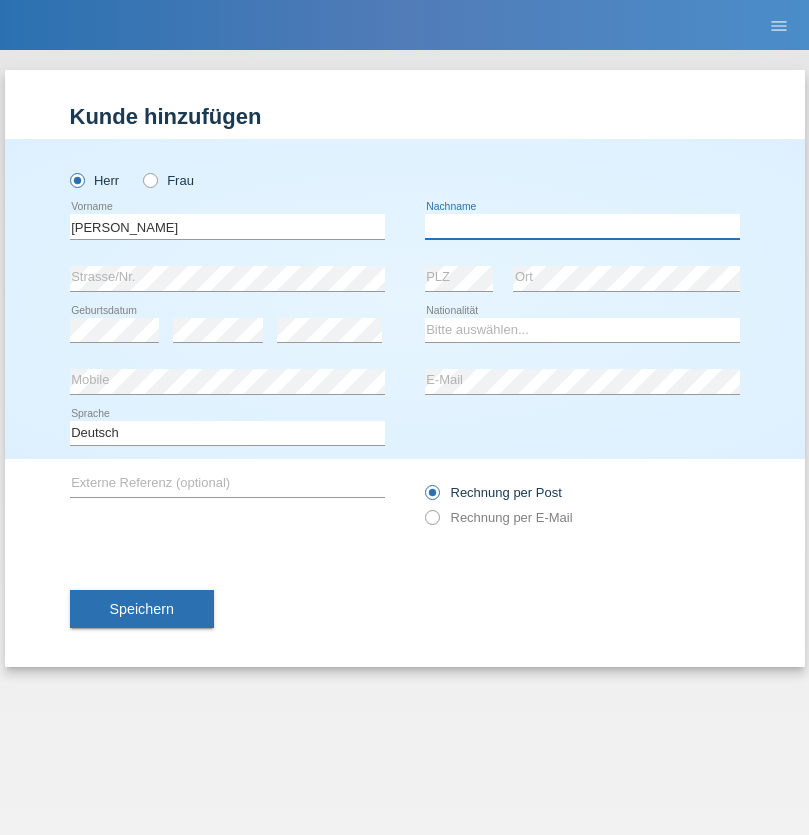 click at bounding box center [582, 226] 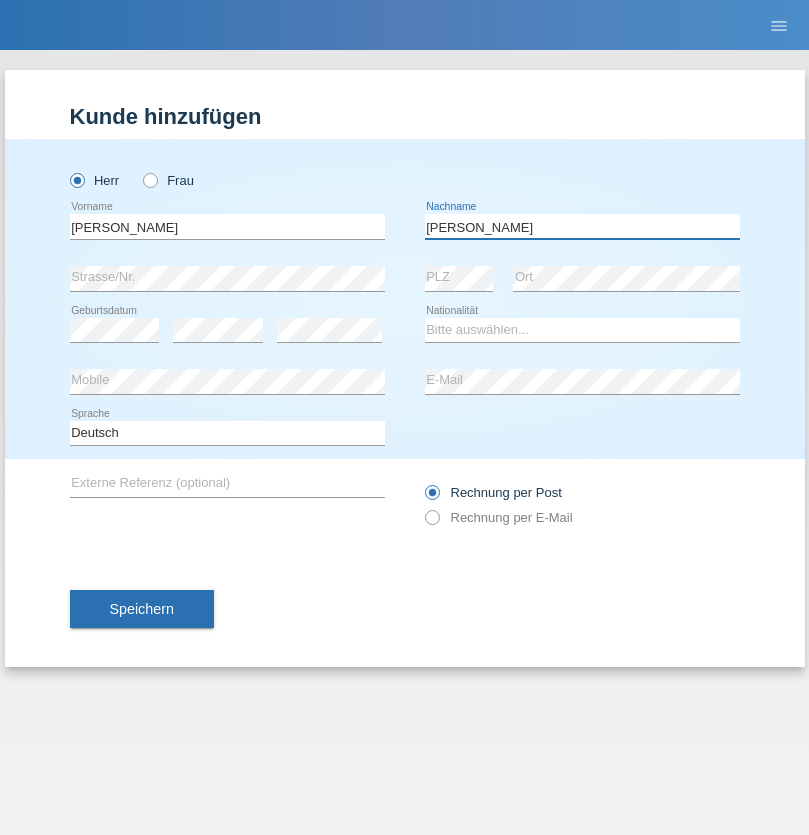 type on "Chetelat" 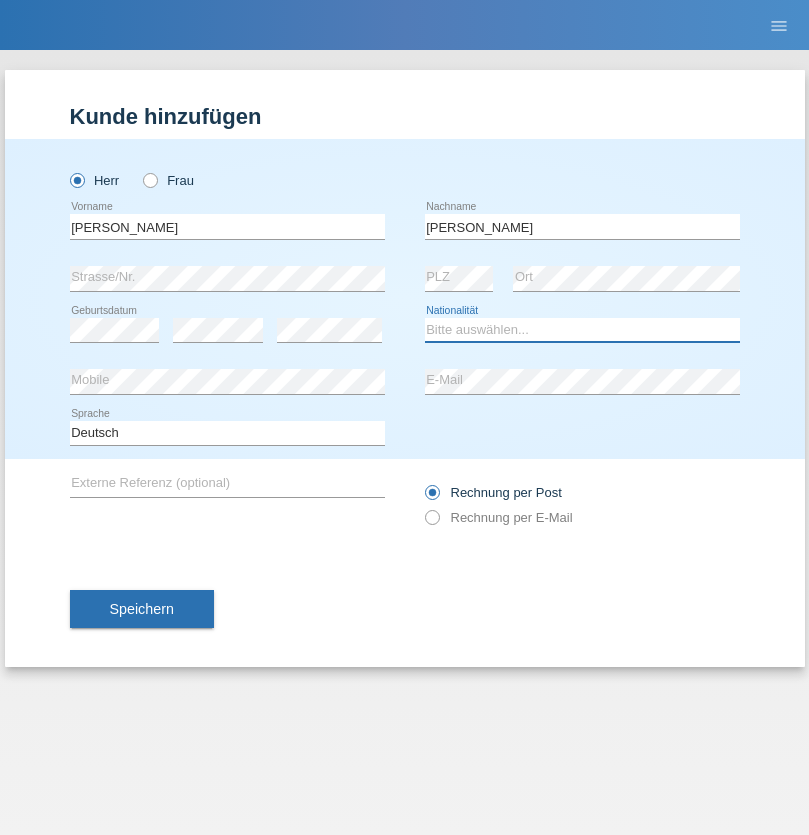 select on "CH" 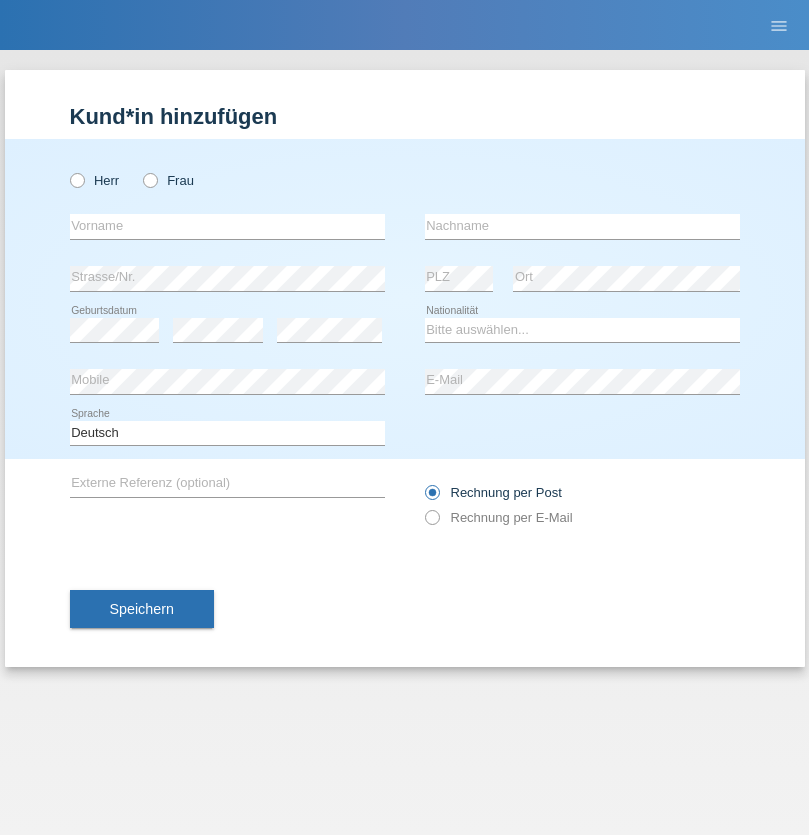 scroll, scrollTop: 0, scrollLeft: 0, axis: both 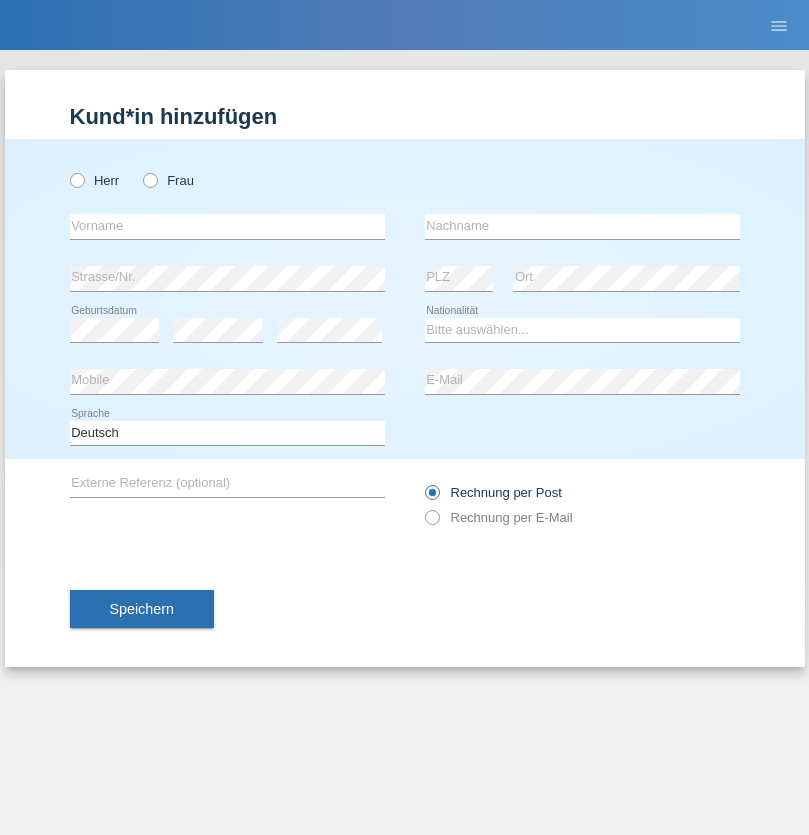 radio on "true" 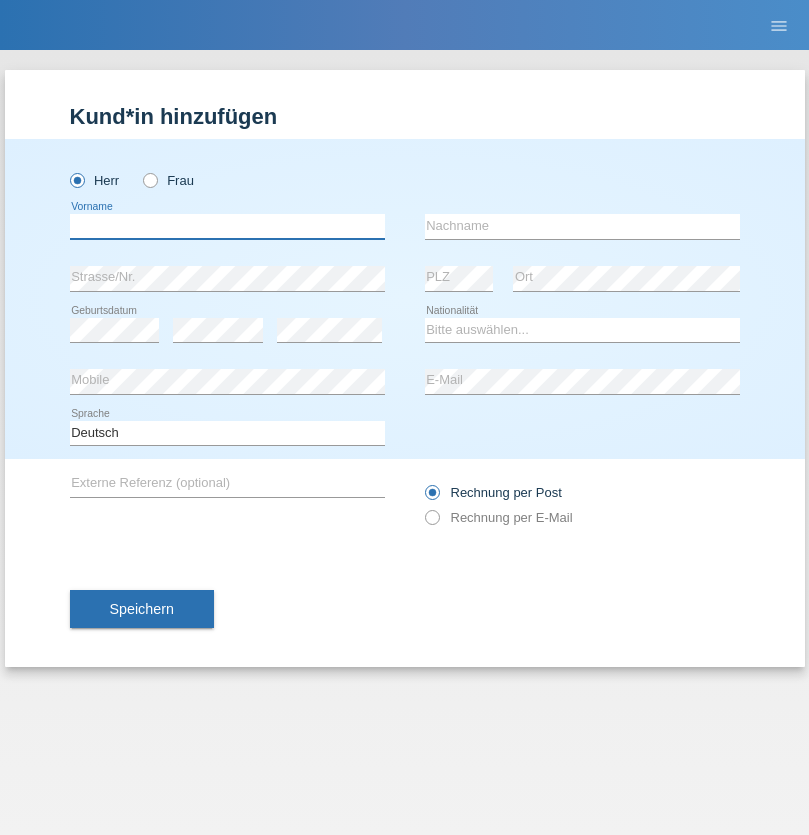 click at bounding box center (227, 226) 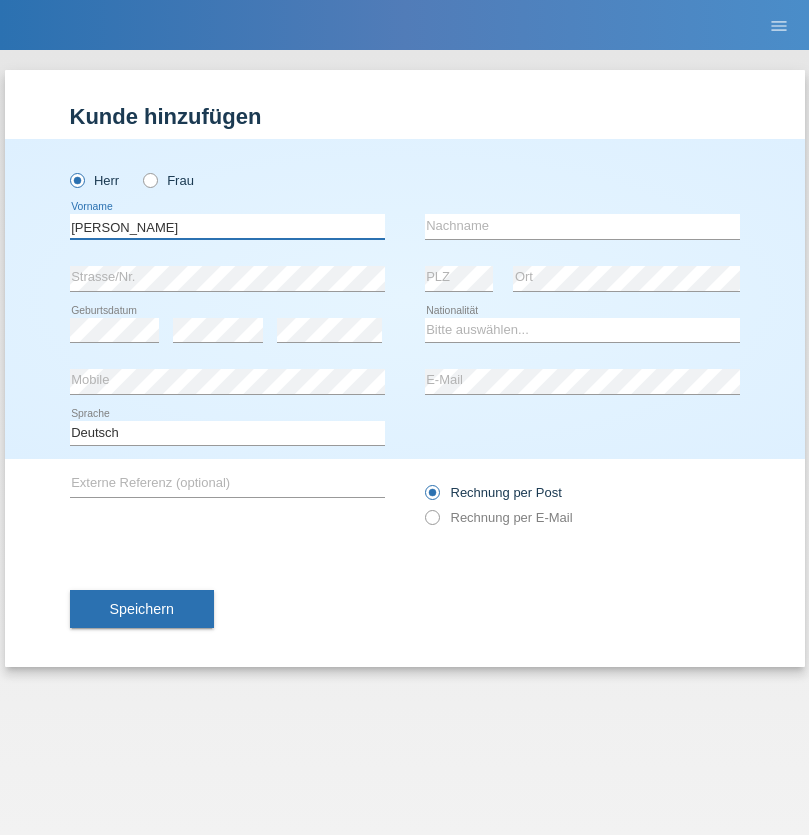 type on "[PERSON_NAME]" 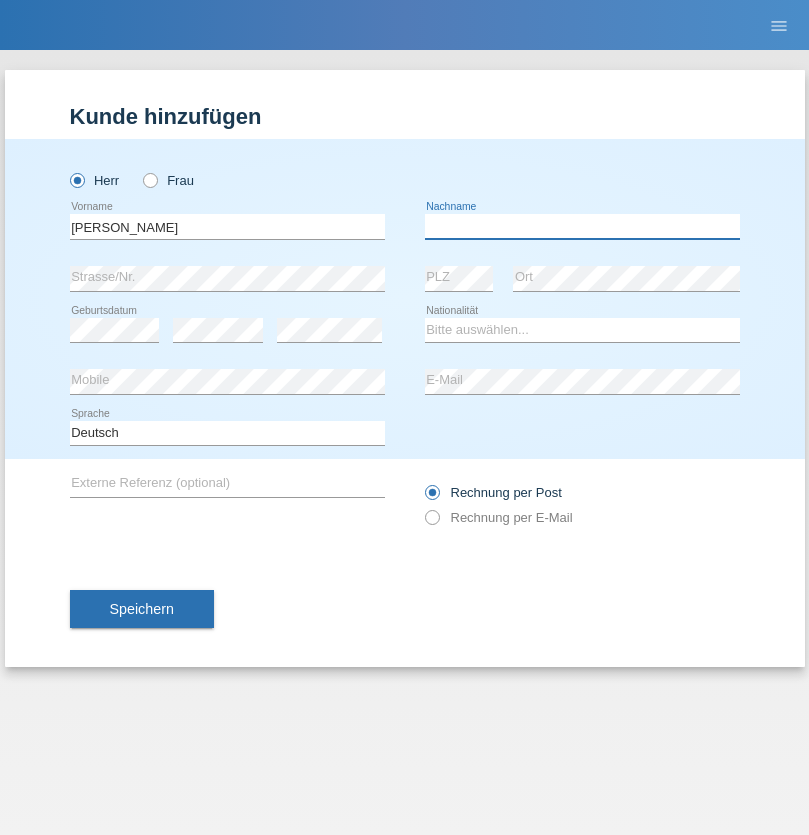 click at bounding box center (582, 226) 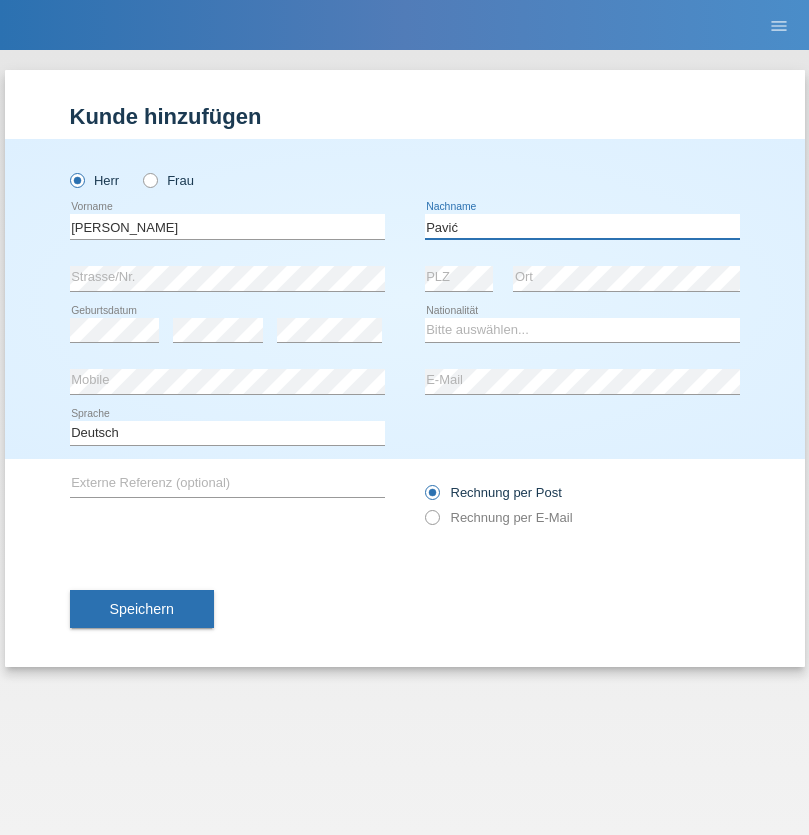 type on "Pavić" 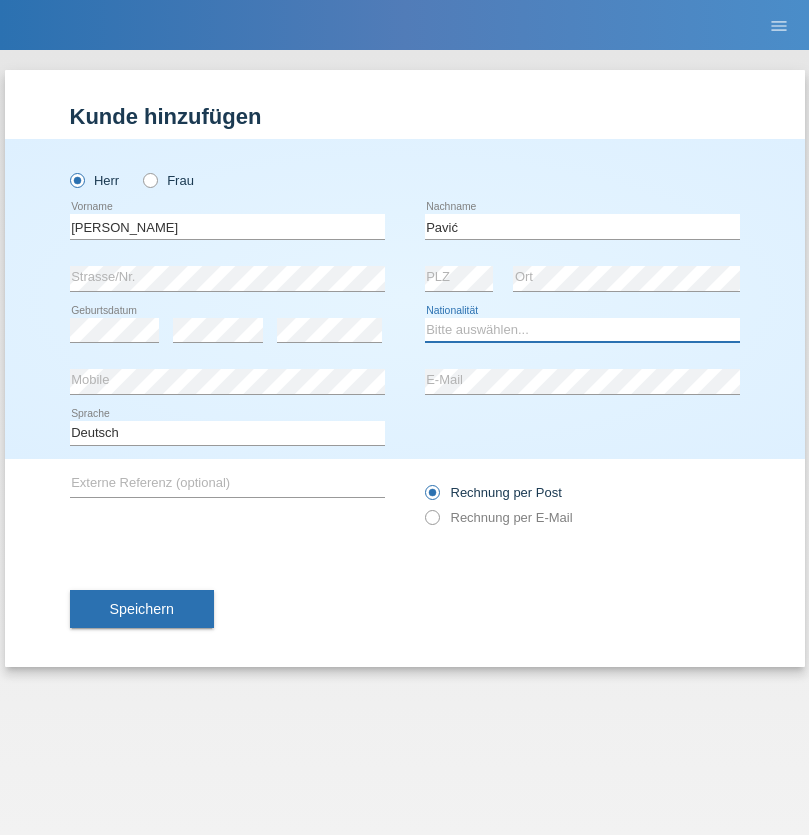 select on "HR" 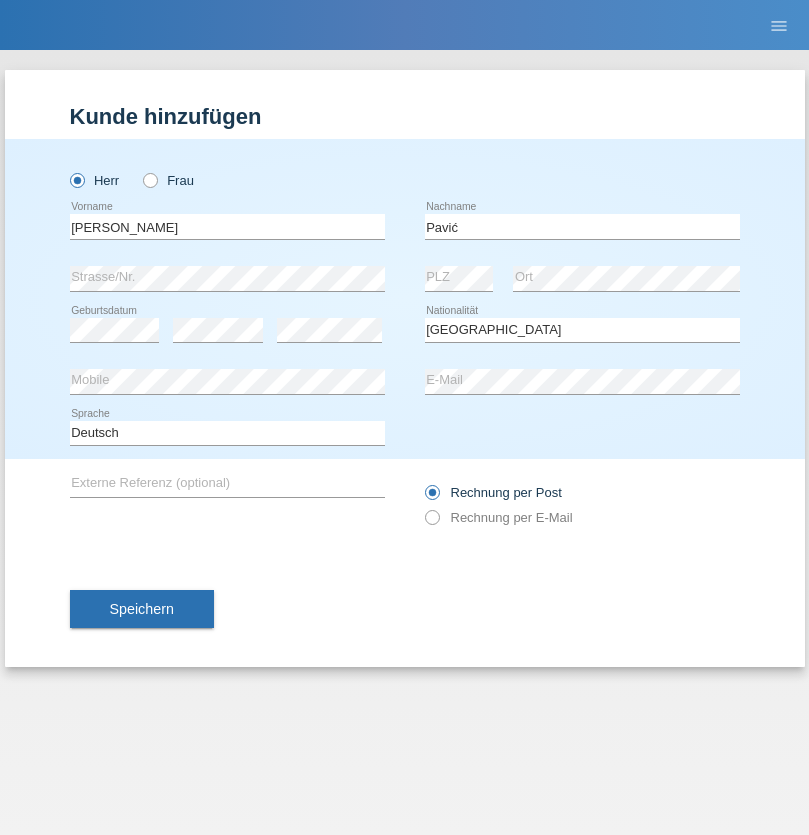 select on "C" 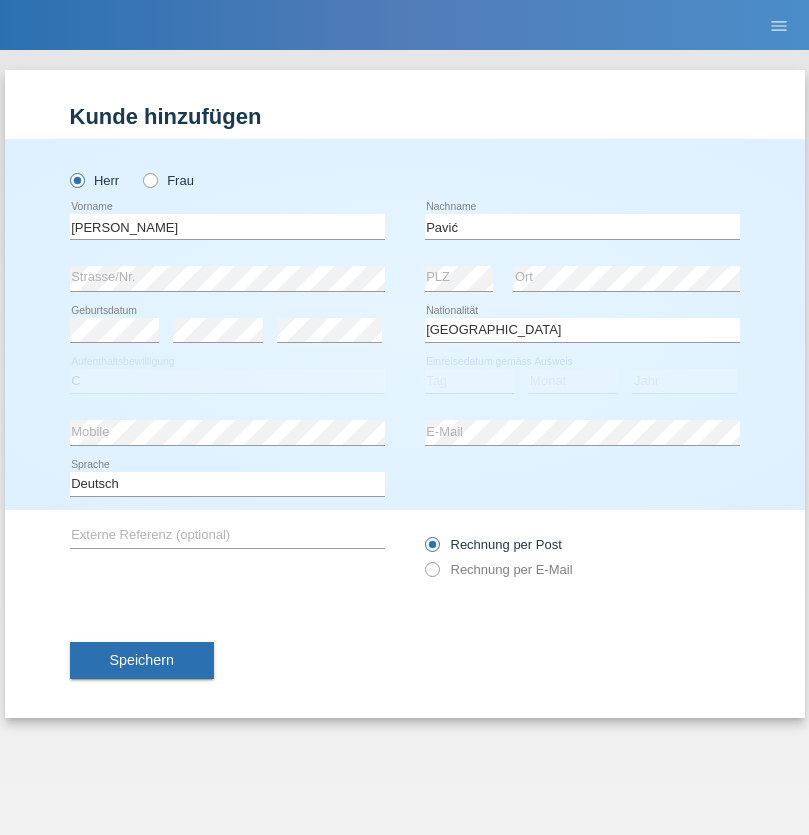 select on "21" 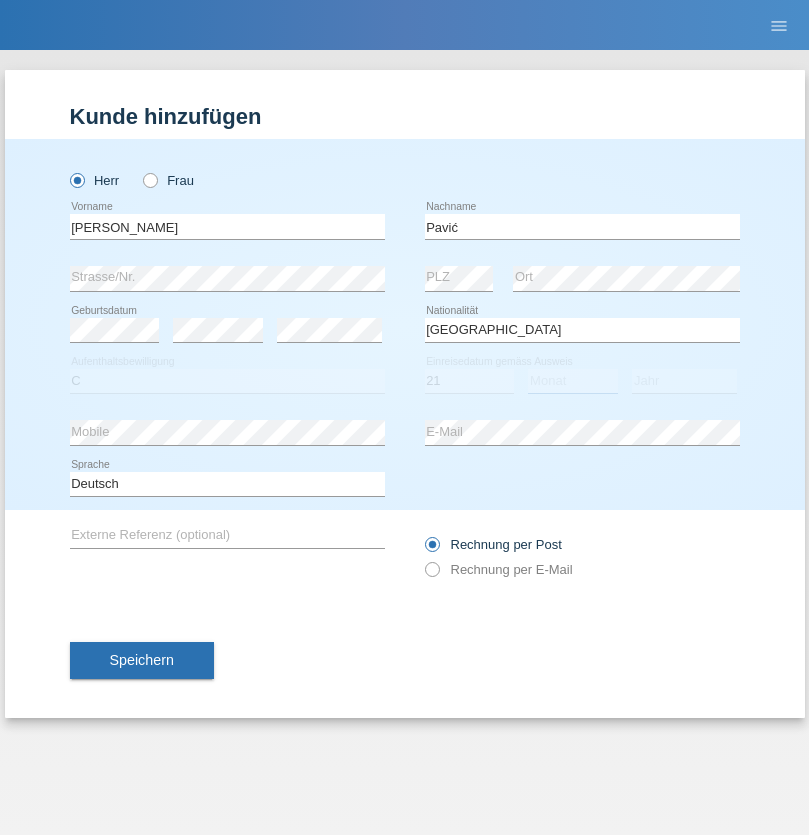 select on "04" 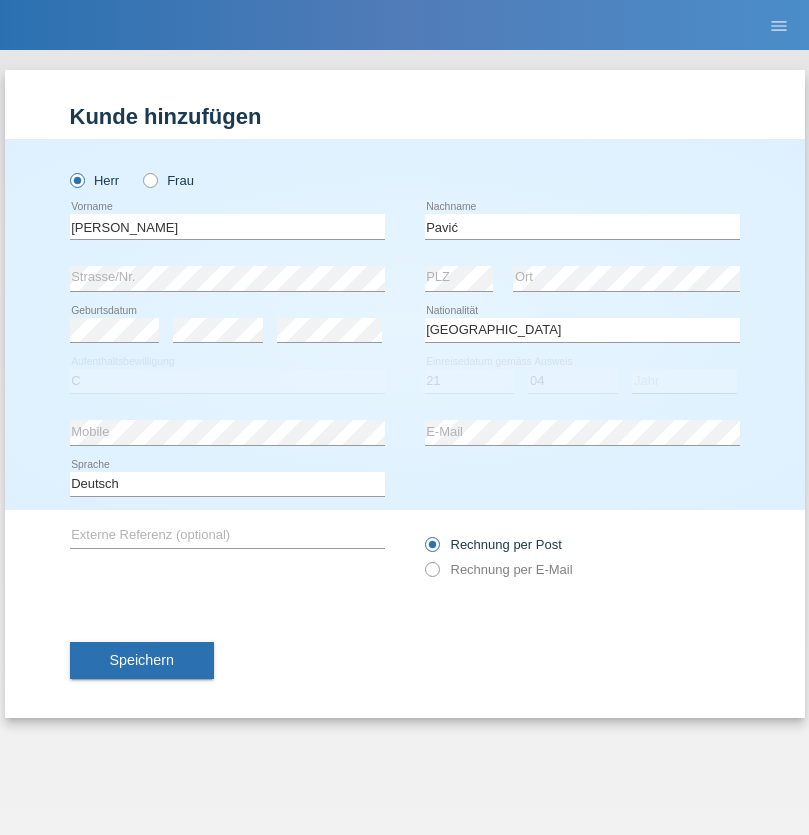 select on "2006" 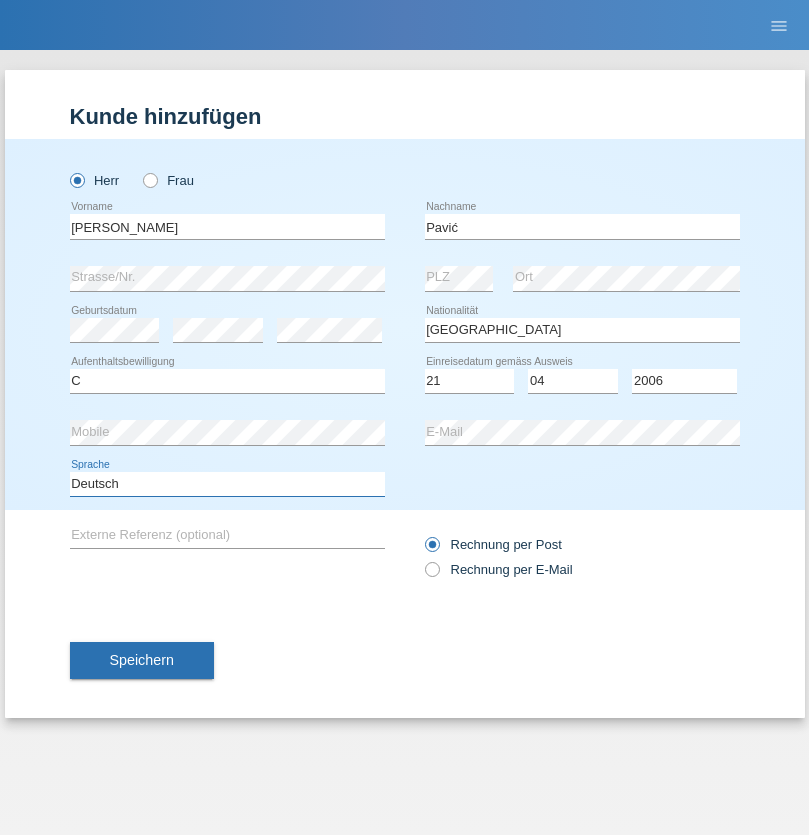 select on "en" 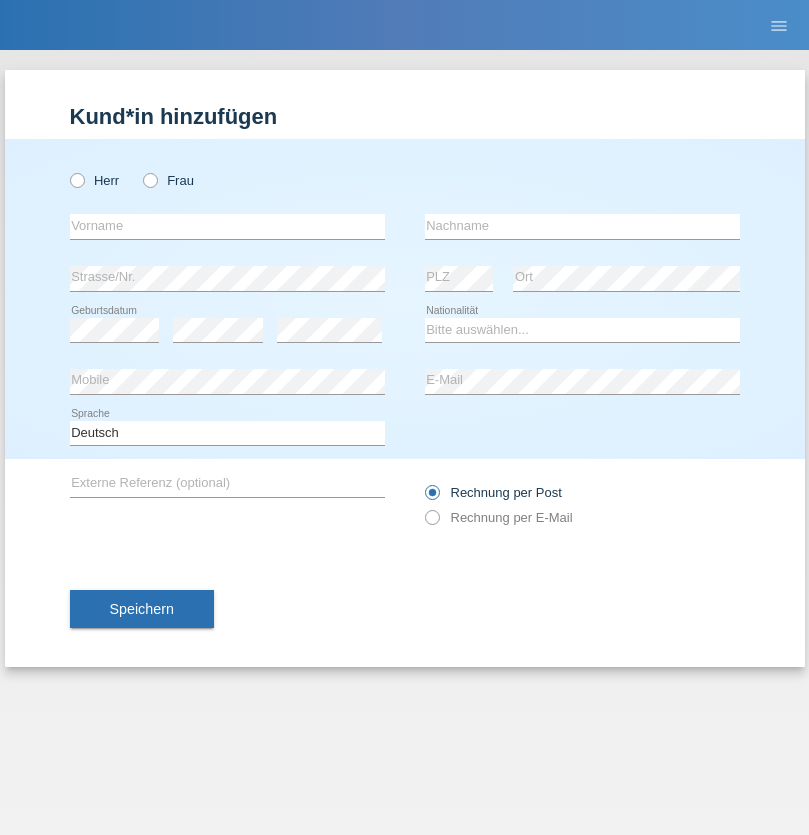 scroll, scrollTop: 0, scrollLeft: 0, axis: both 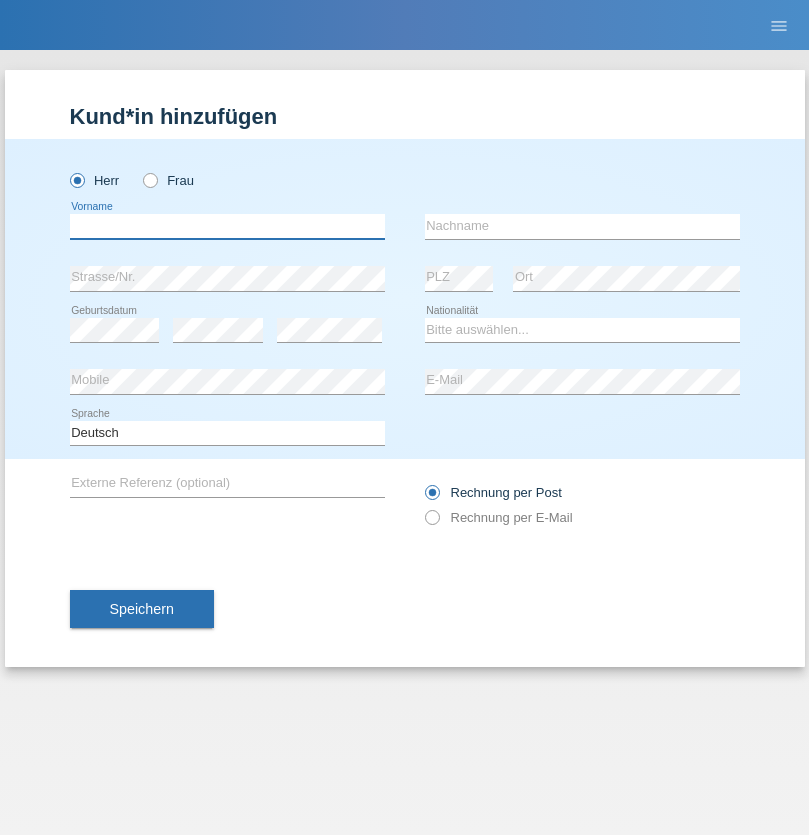 click at bounding box center [227, 226] 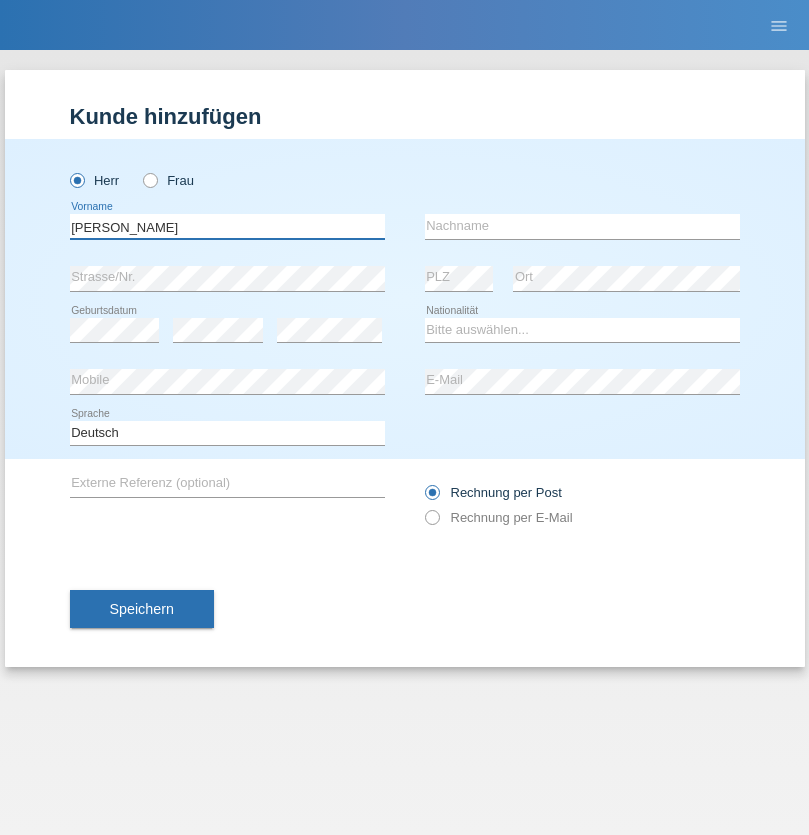 type on "Artur" 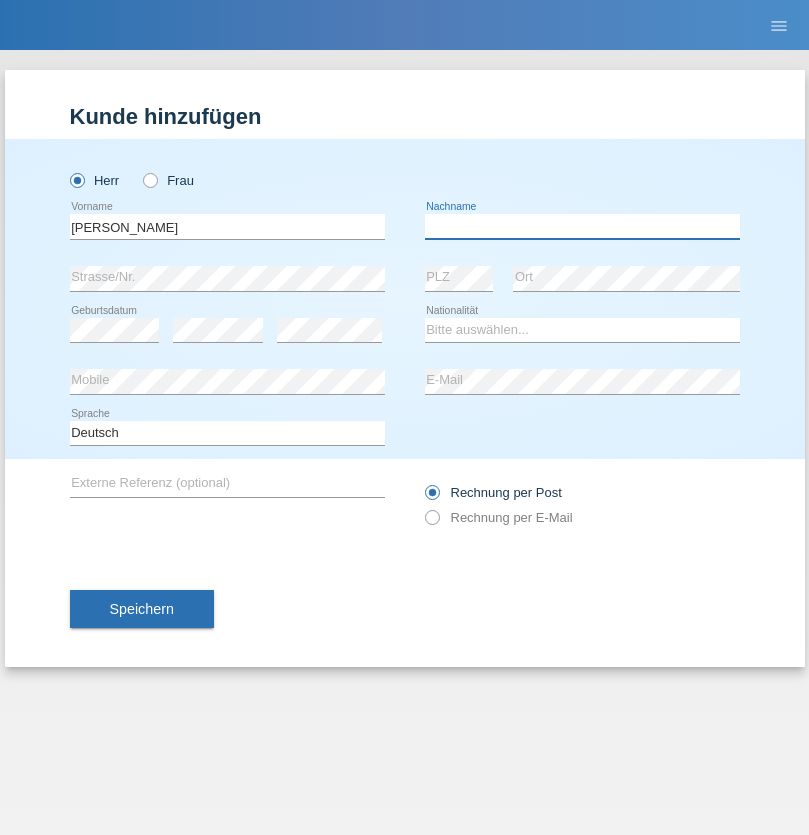 click at bounding box center [582, 226] 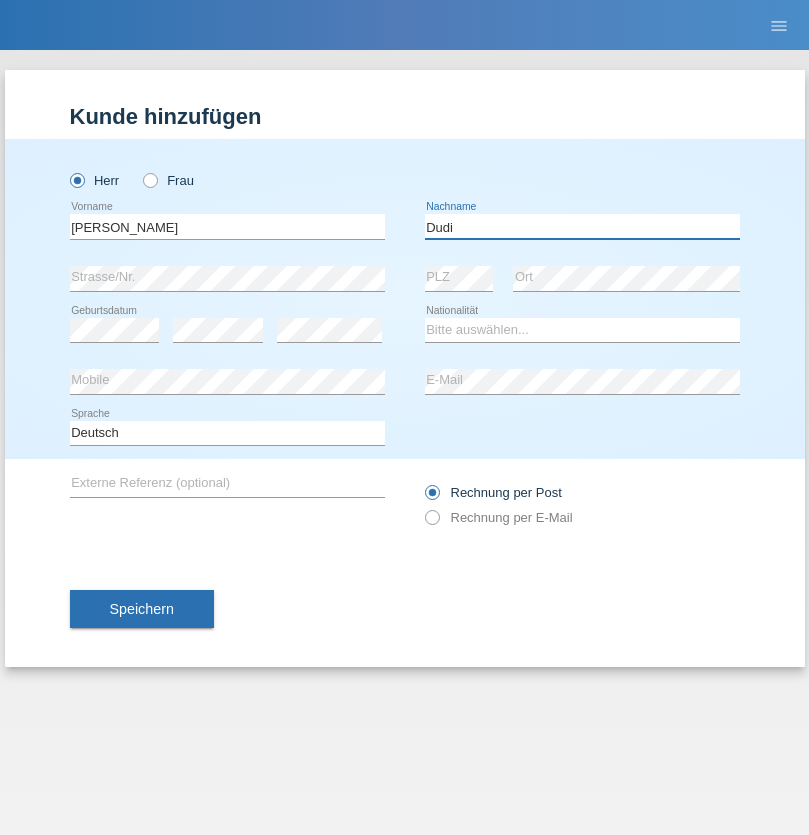 type on "Dudi" 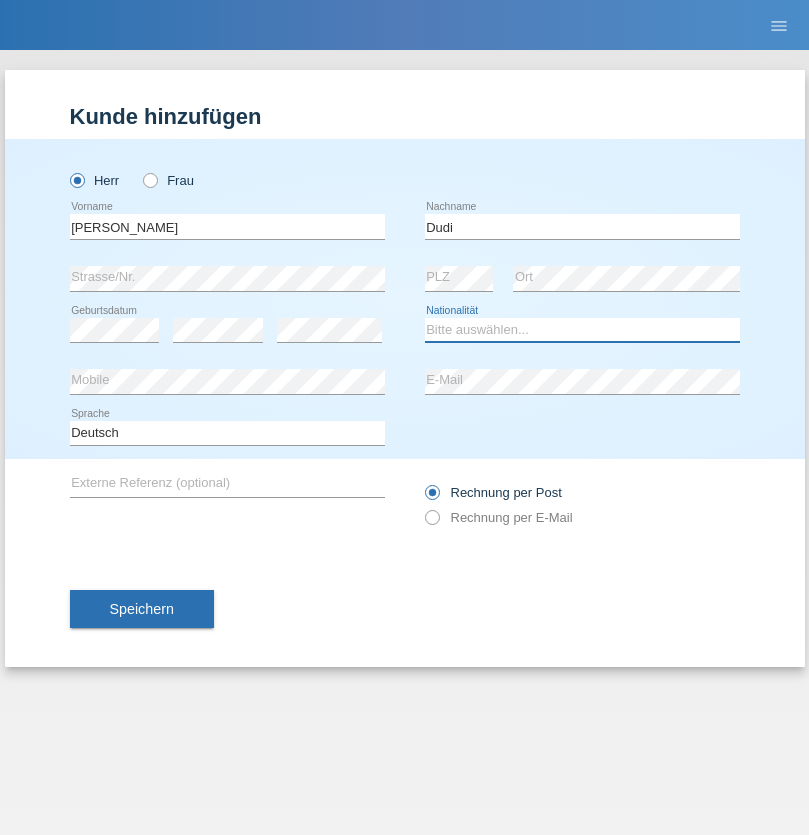 select on "SK" 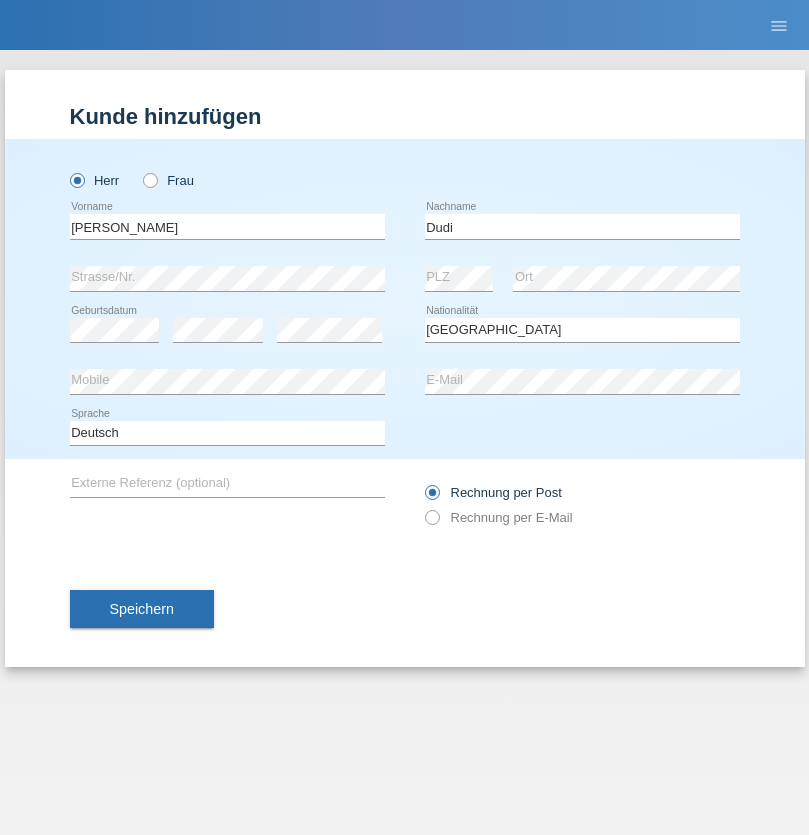select on "C" 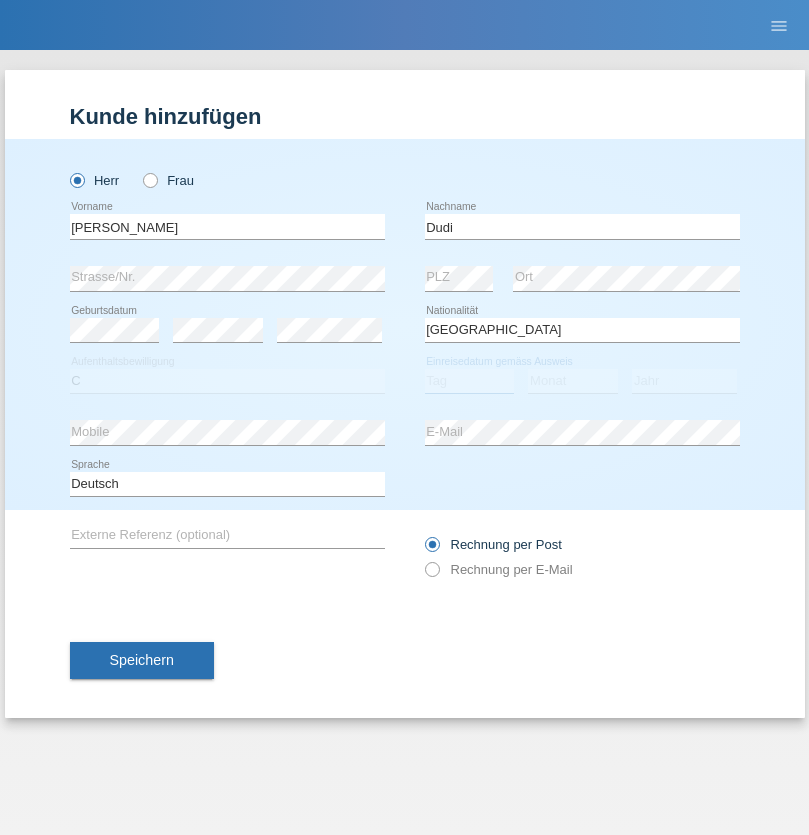 select on "25" 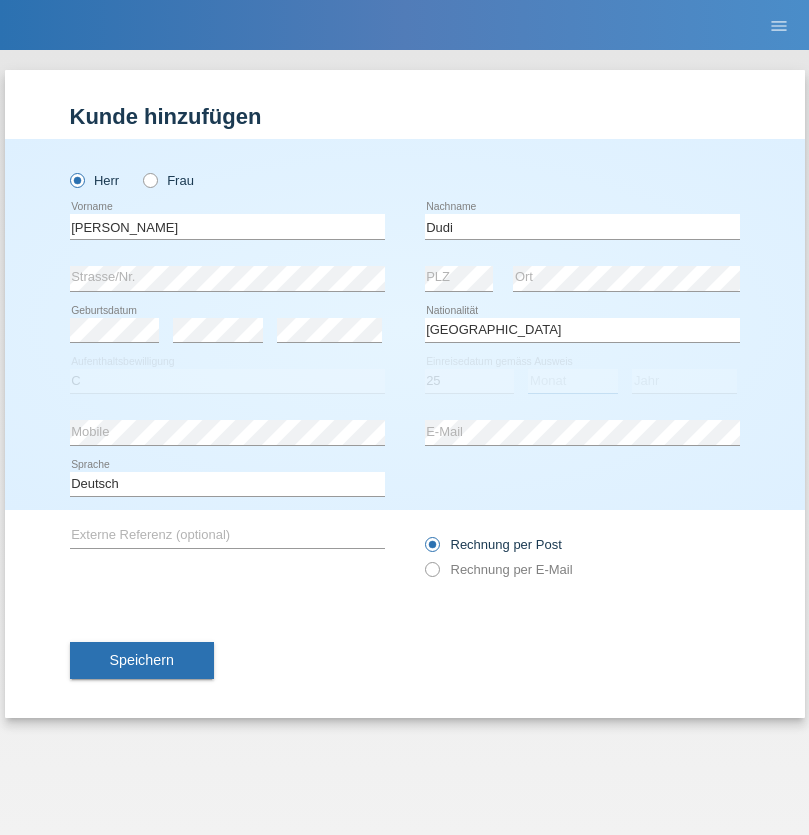 select on "05" 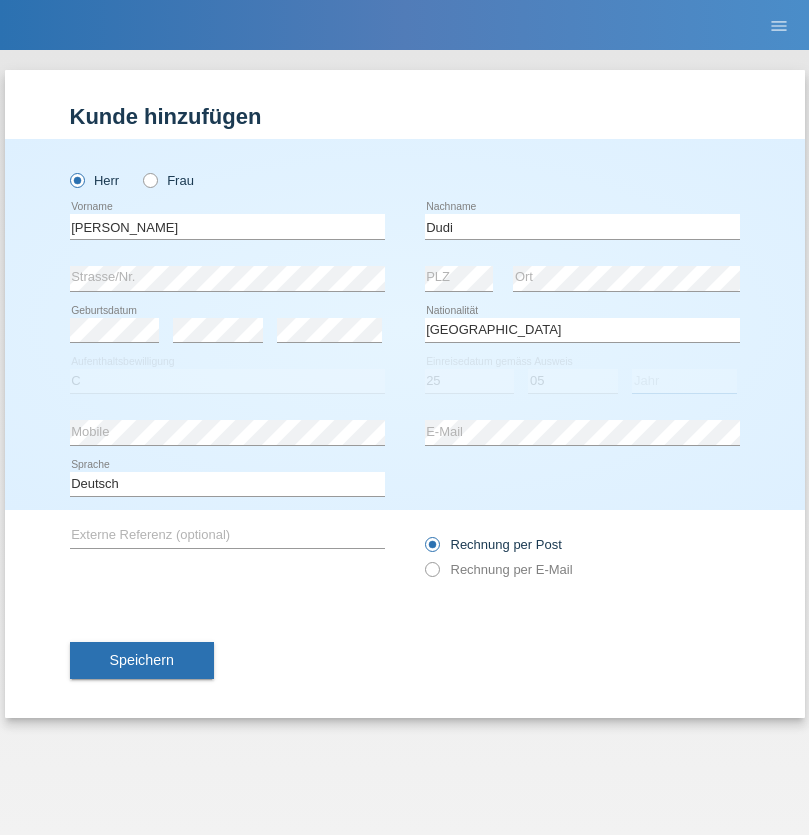 select on "2021" 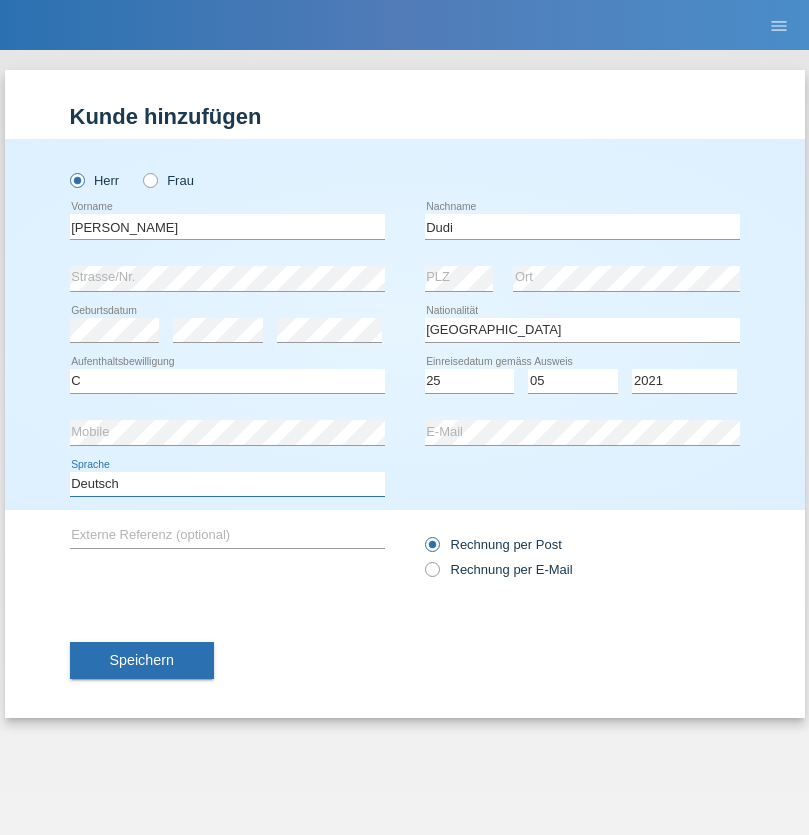 select on "en" 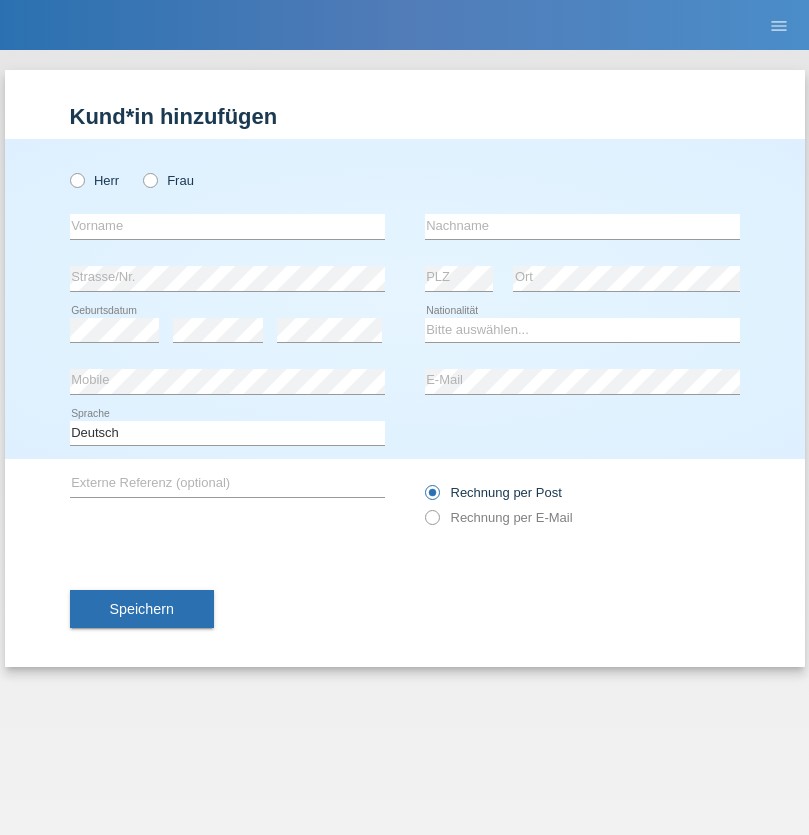 scroll, scrollTop: 0, scrollLeft: 0, axis: both 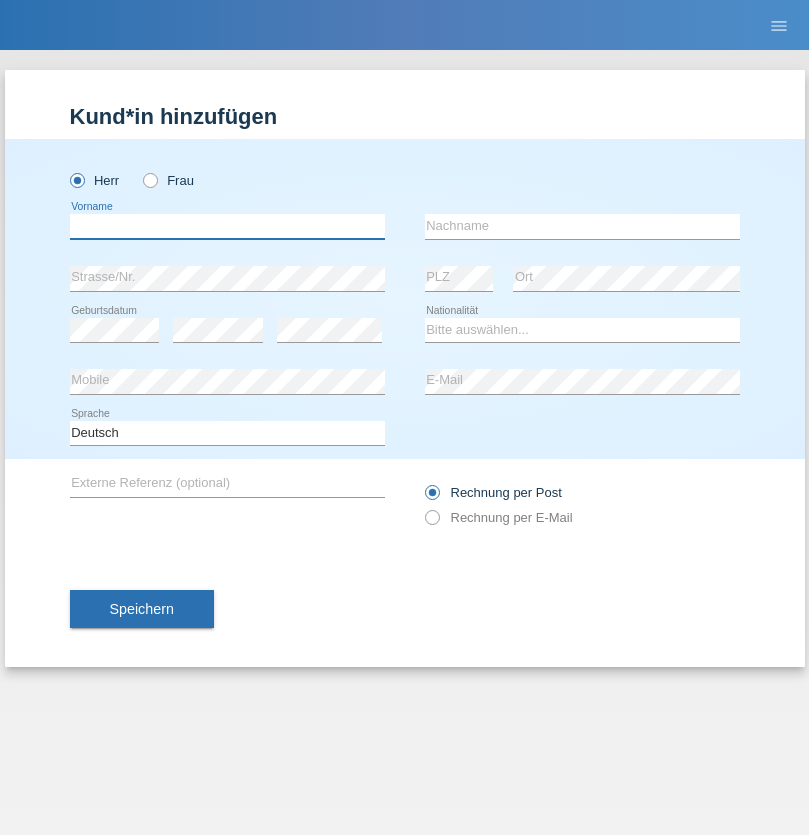 click at bounding box center (227, 226) 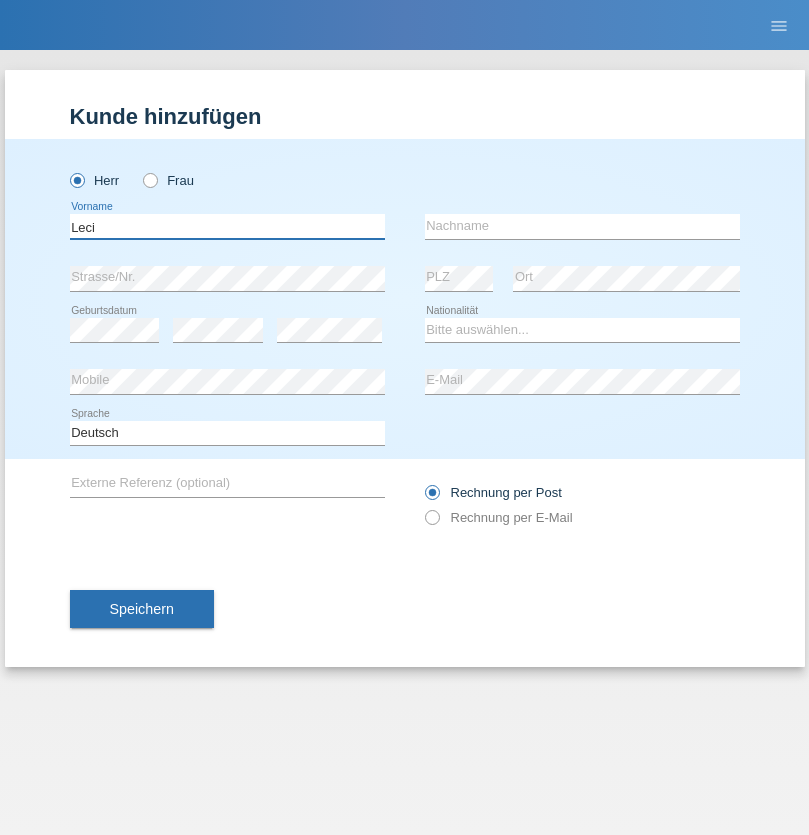 type on "Leci" 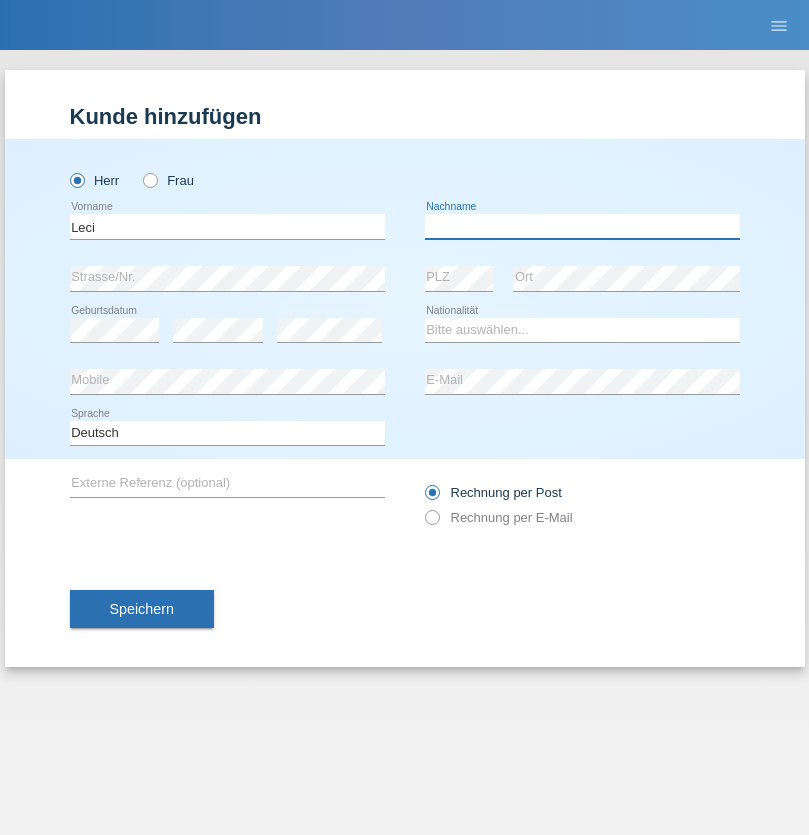 click at bounding box center [582, 226] 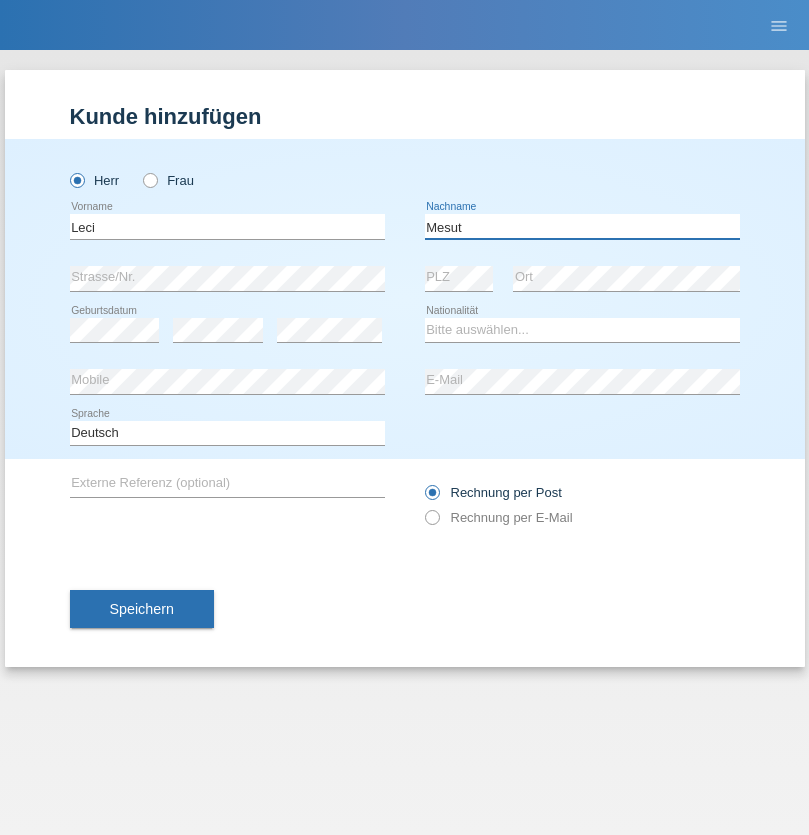 type on "Mesut" 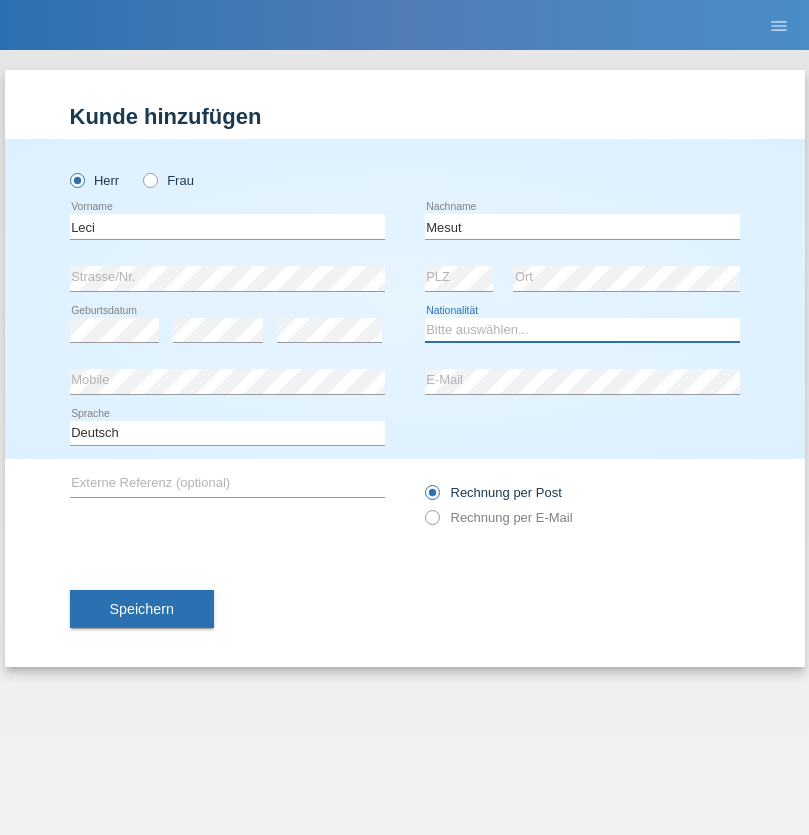 select on "XK" 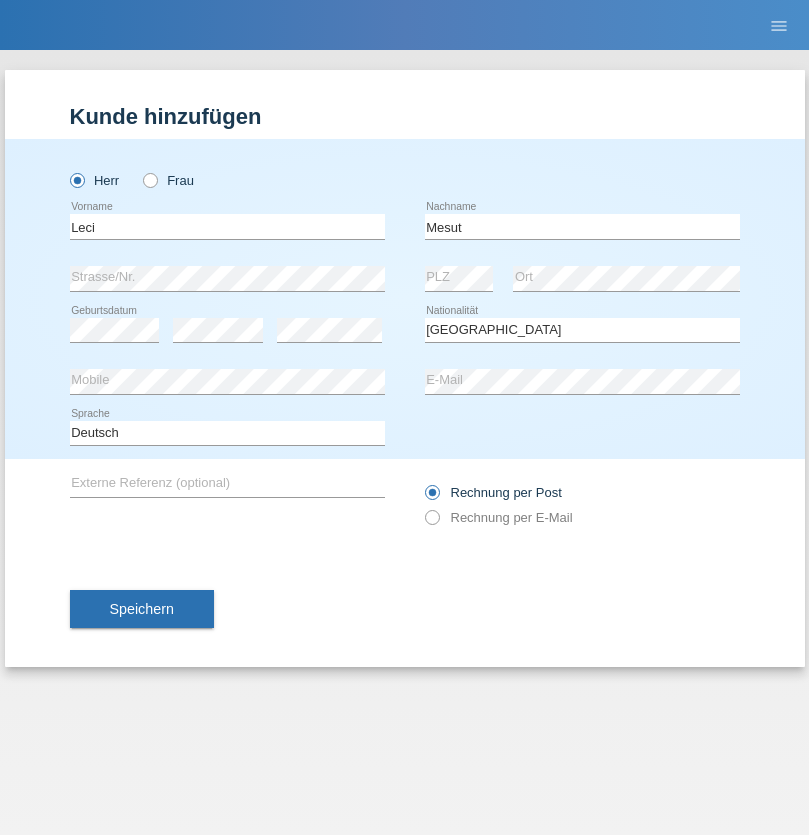 select on "C" 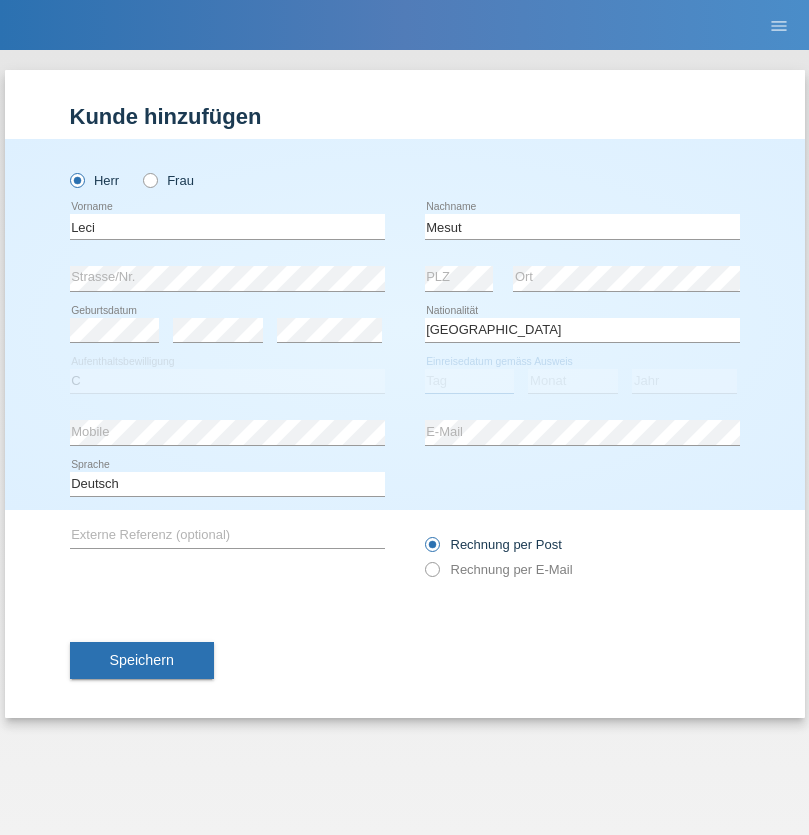 select on "15" 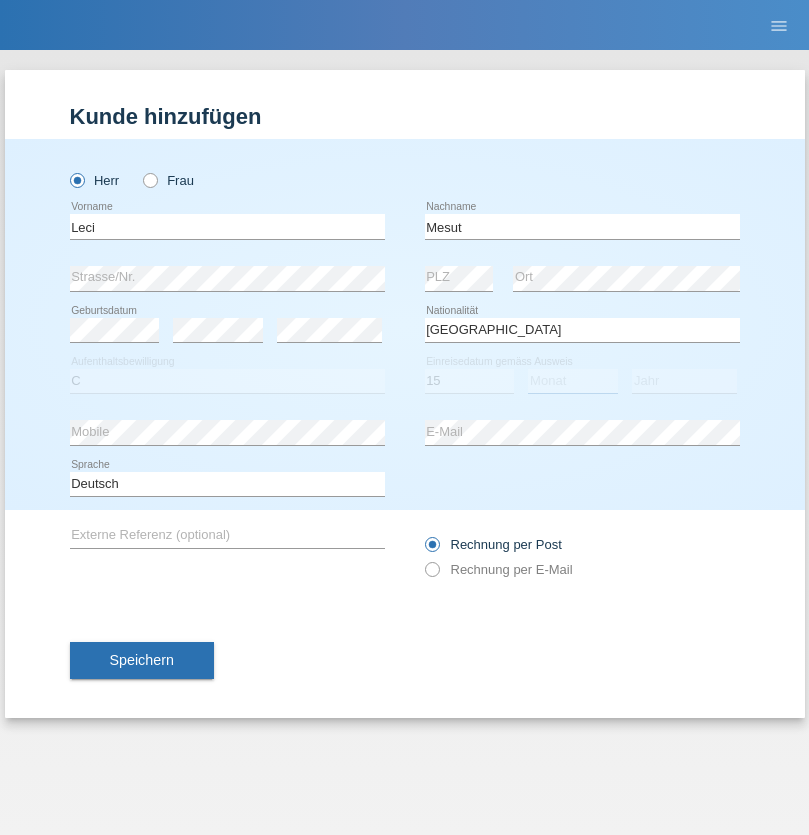 select on "07" 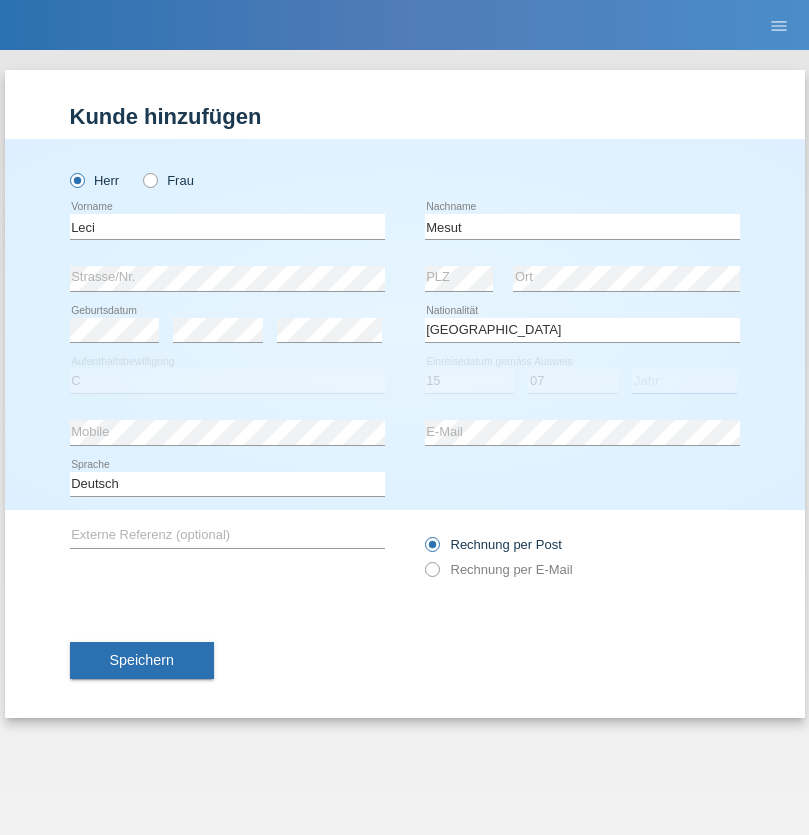 select on "2021" 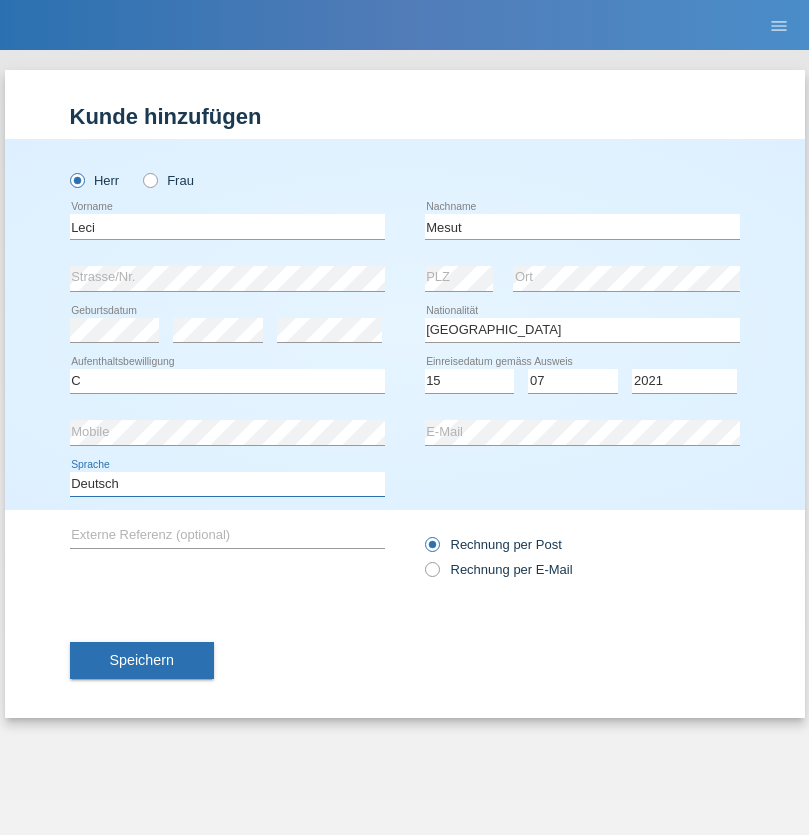 select on "en" 